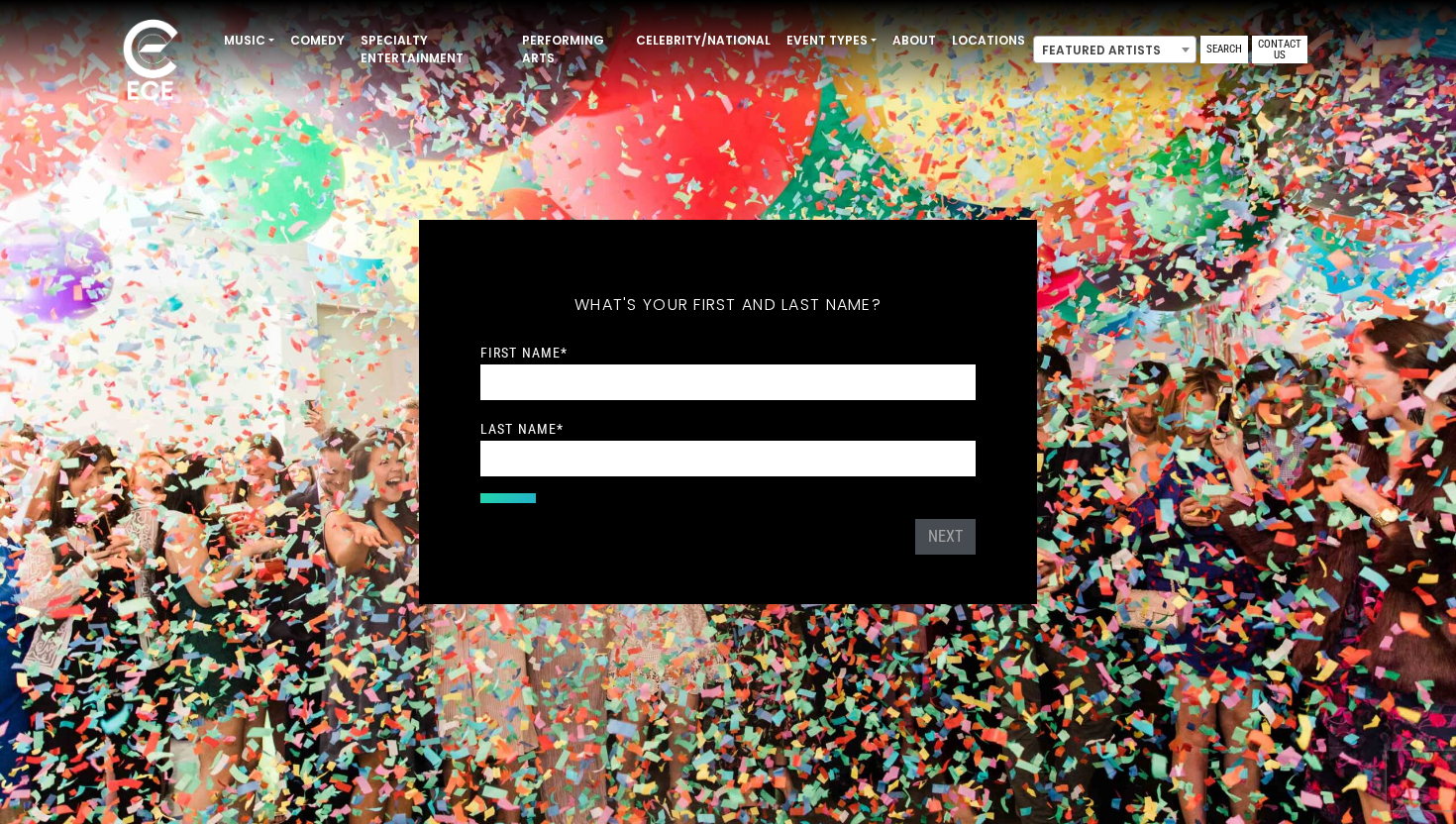 scroll, scrollTop: 0, scrollLeft: 0, axis: both 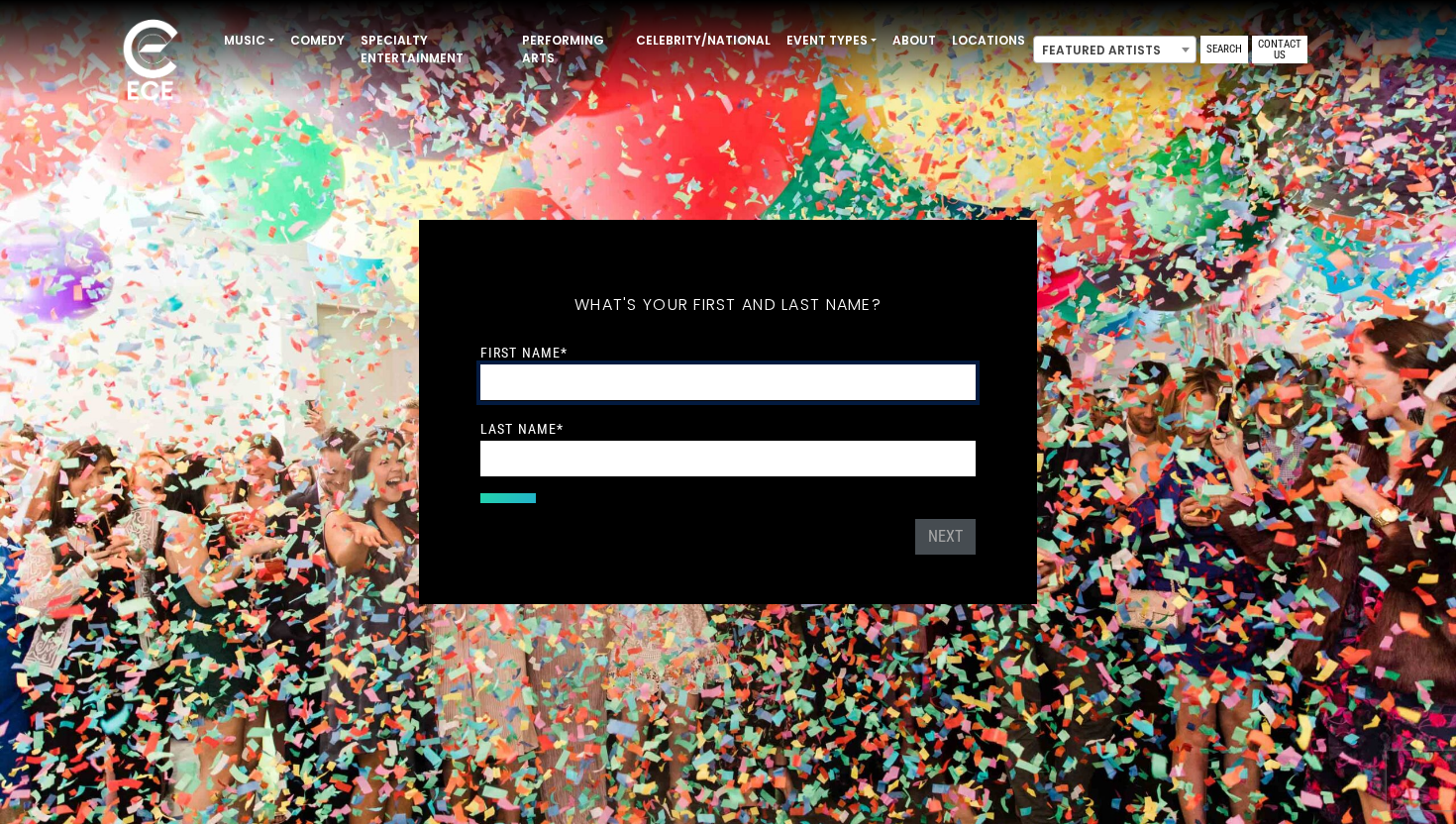 click on "First Name *" at bounding box center [728, 382] 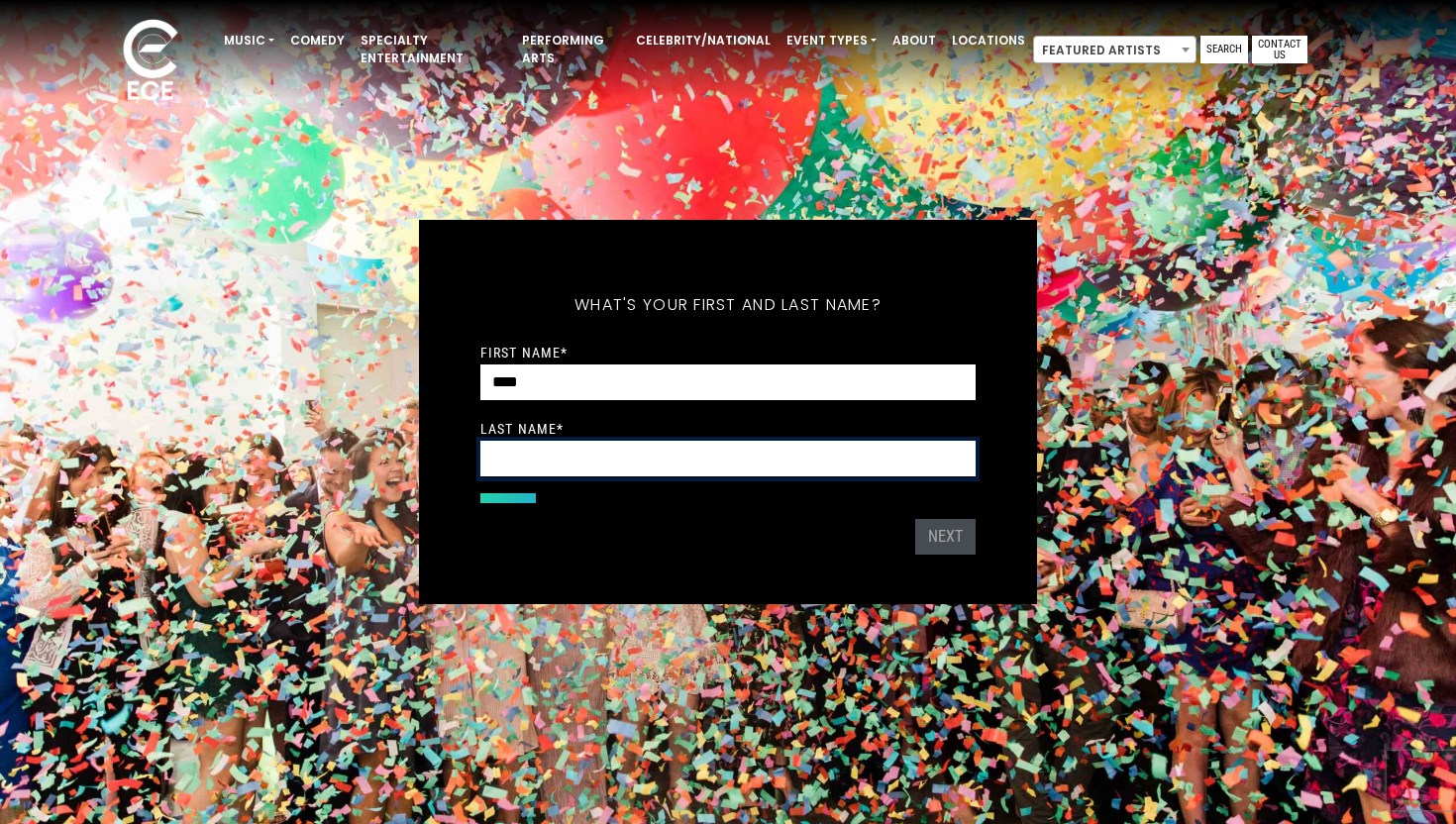type on "******" 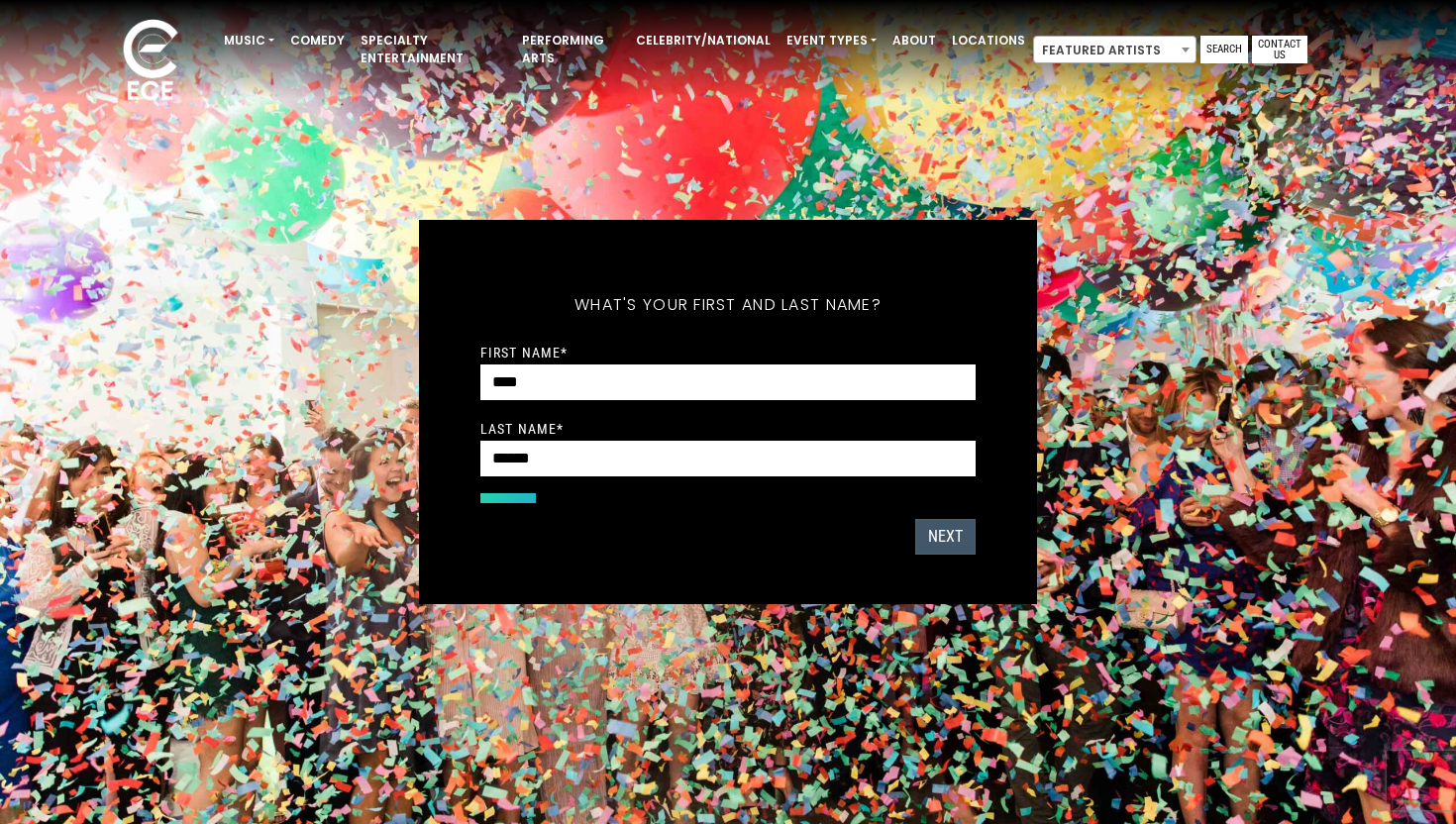 click on "Next" at bounding box center (945, 537) 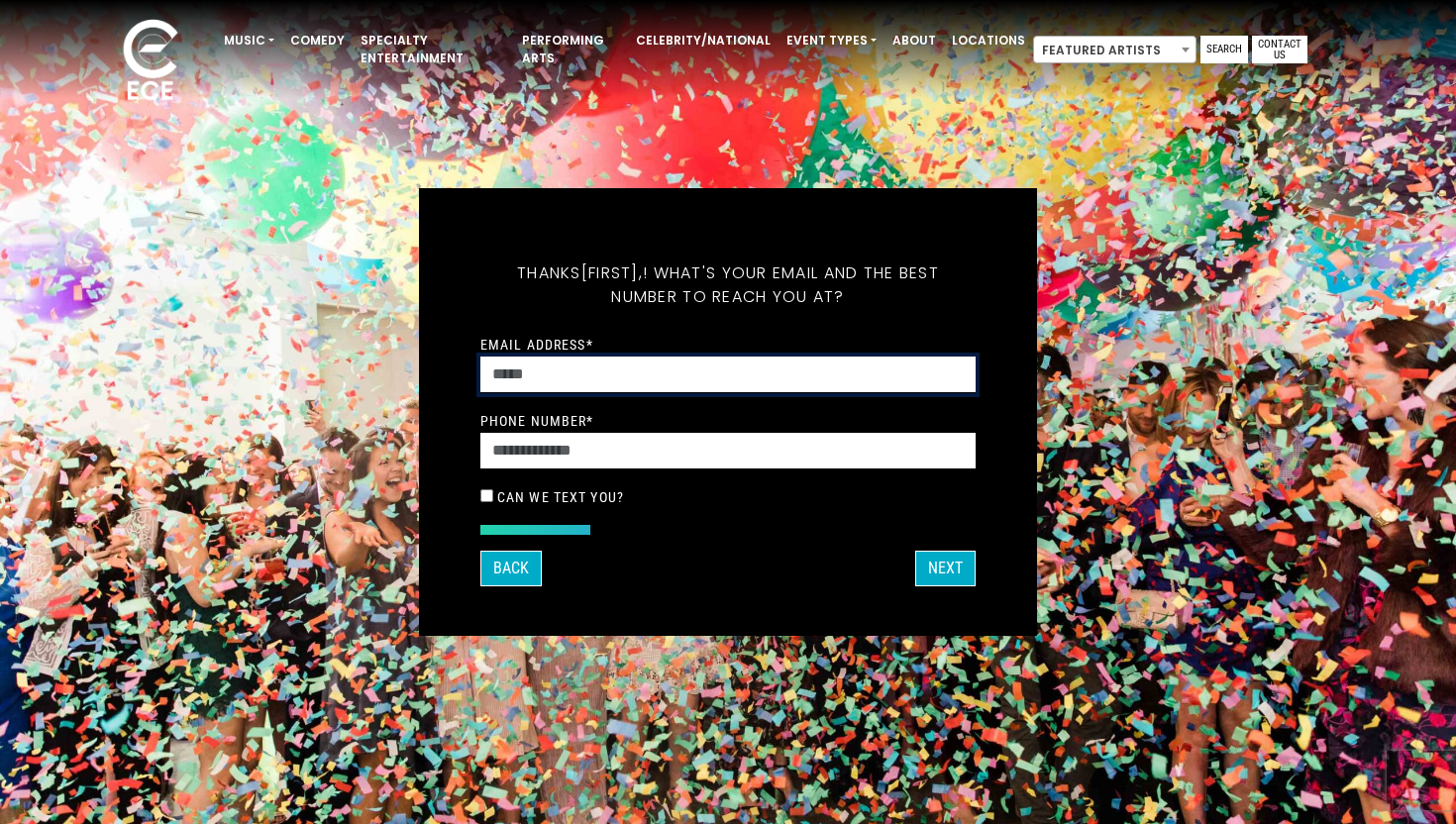 click on "Email Address *" at bounding box center [728, 374] 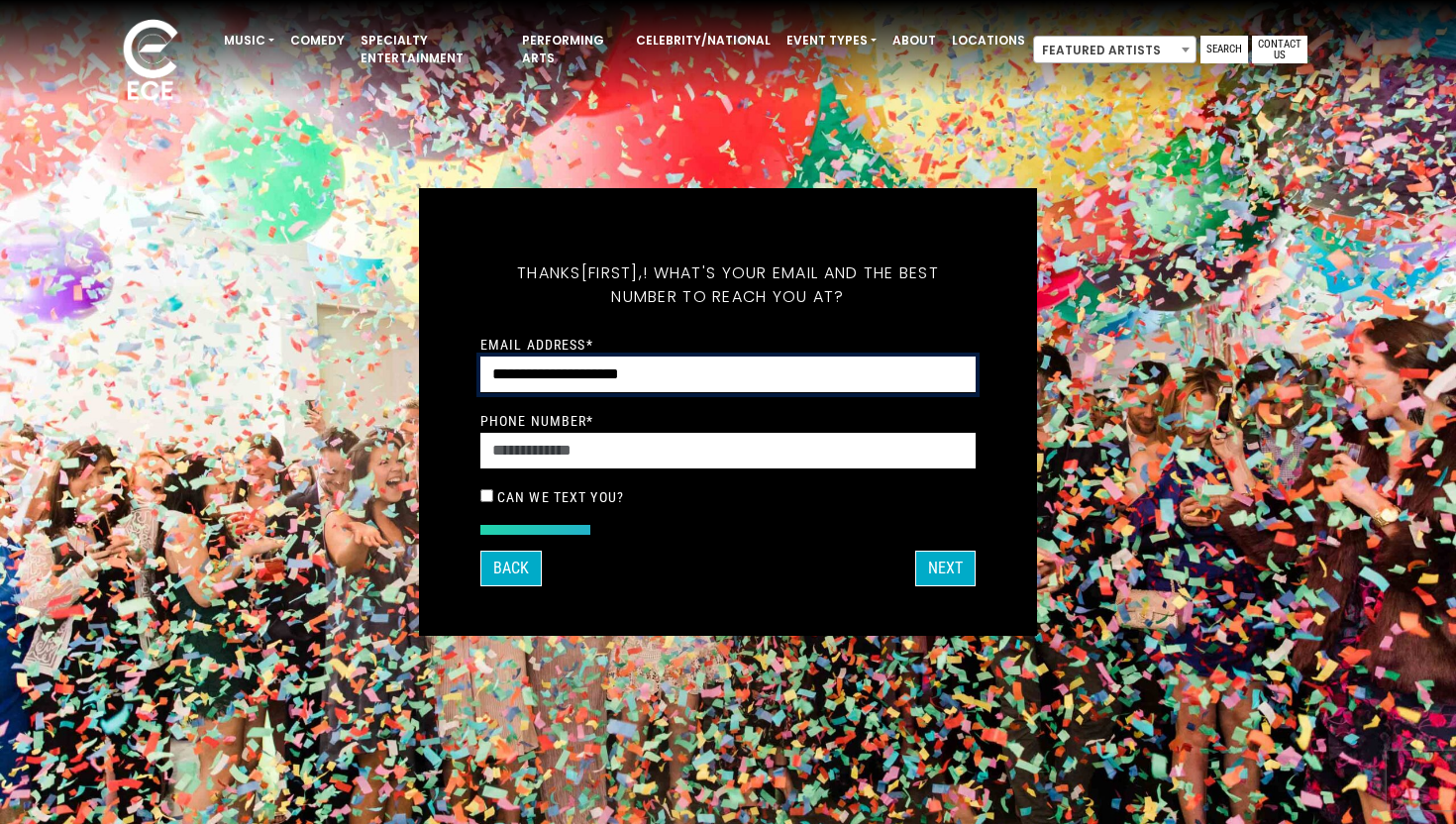 type on "**********" 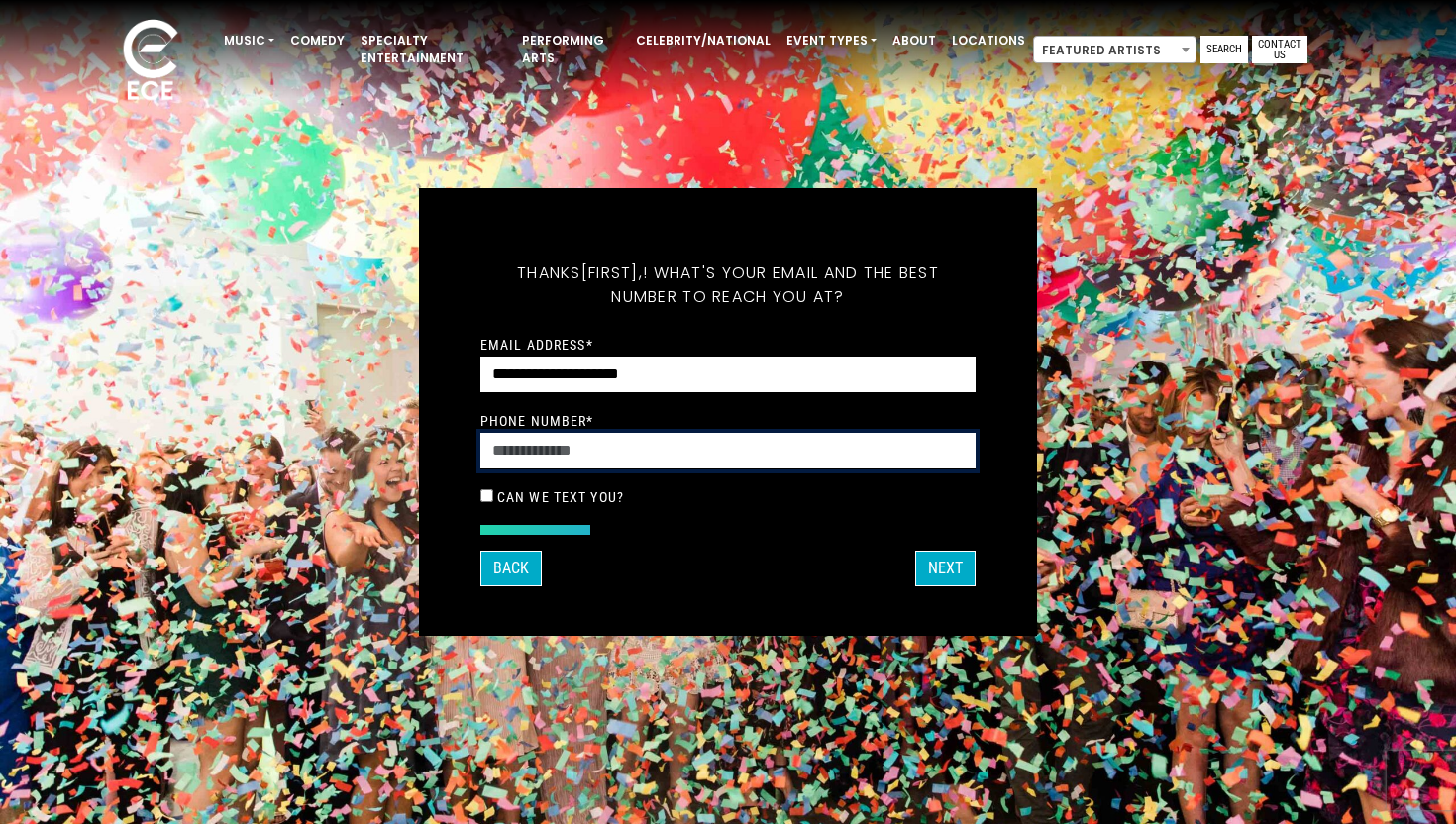 click on "Phone Number *" at bounding box center (728, 451) 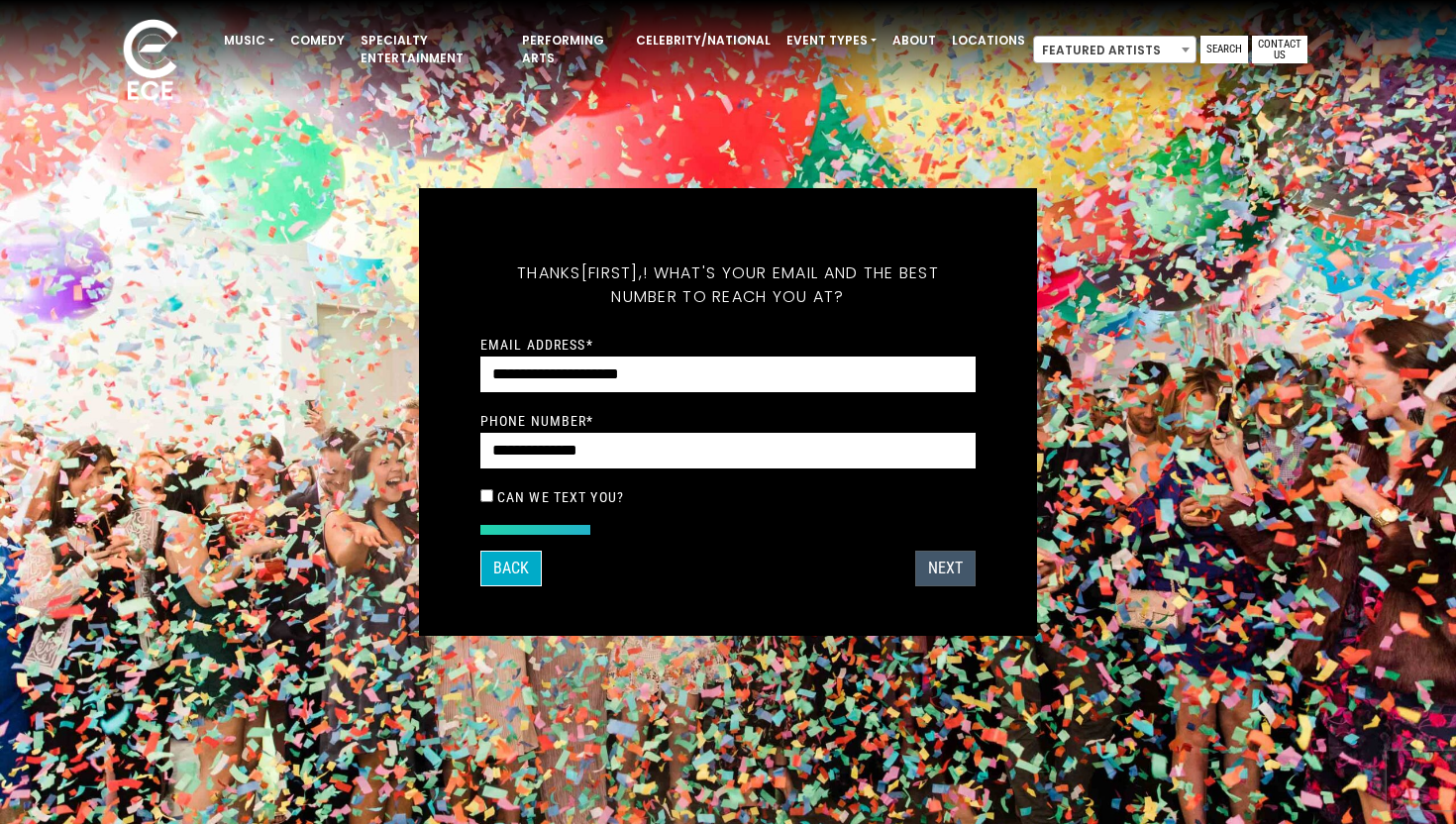 click on "Next" at bounding box center [945, 568] 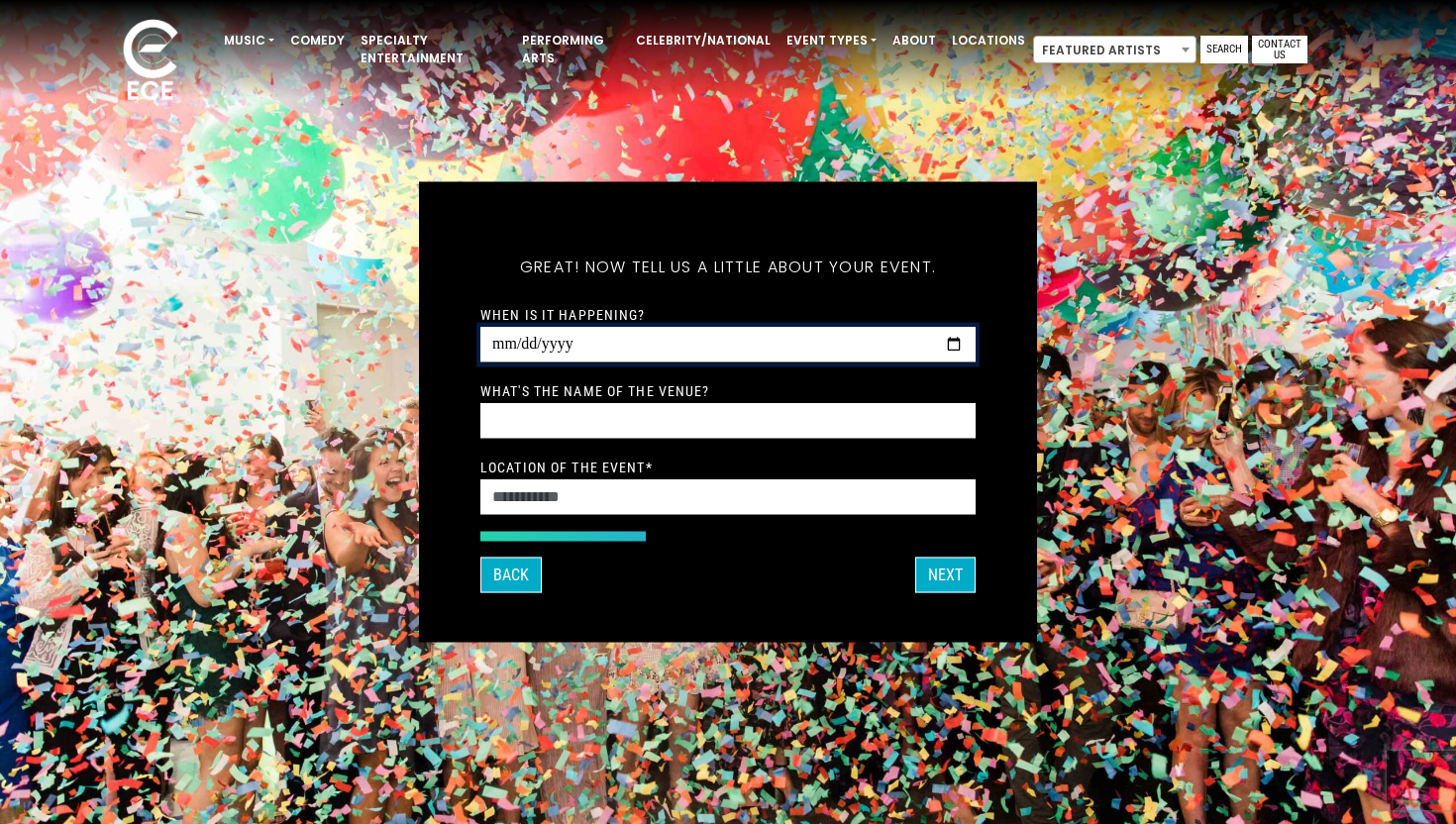 click on "When is it happening?" at bounding box center (728, 345) 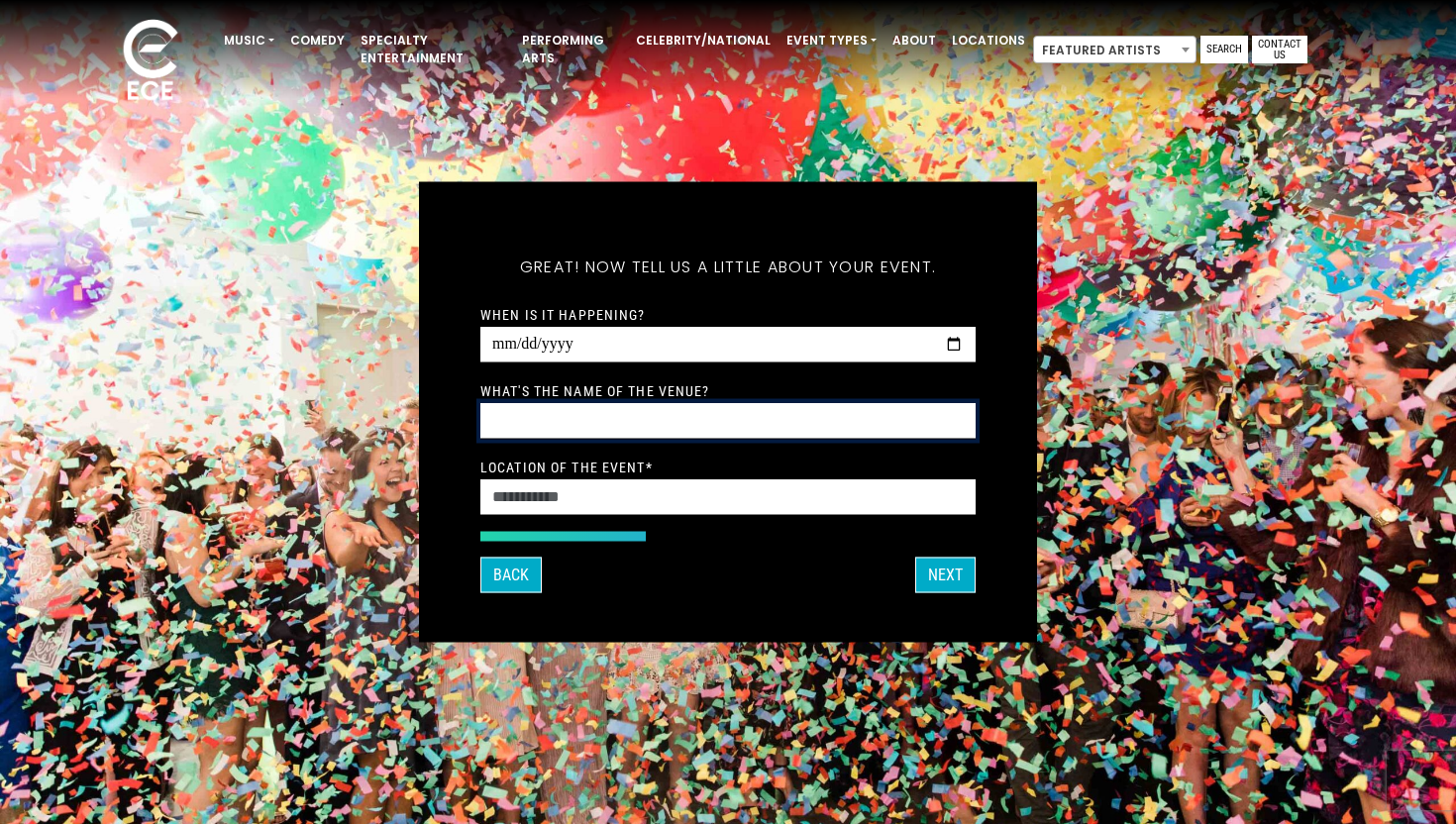 click on "What's the name of the venue?" at bounding box center (728, 421) 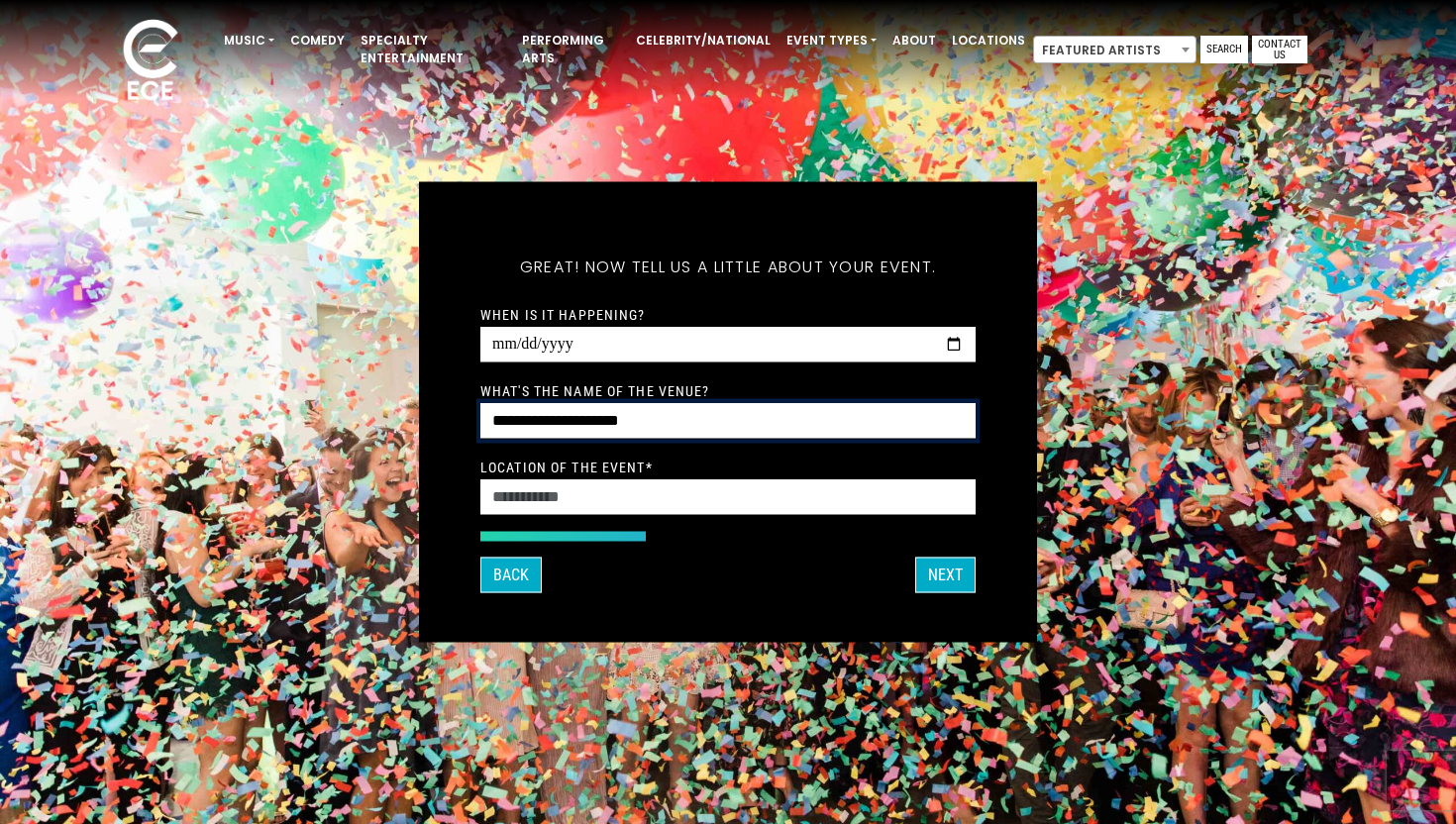 type on "**********" 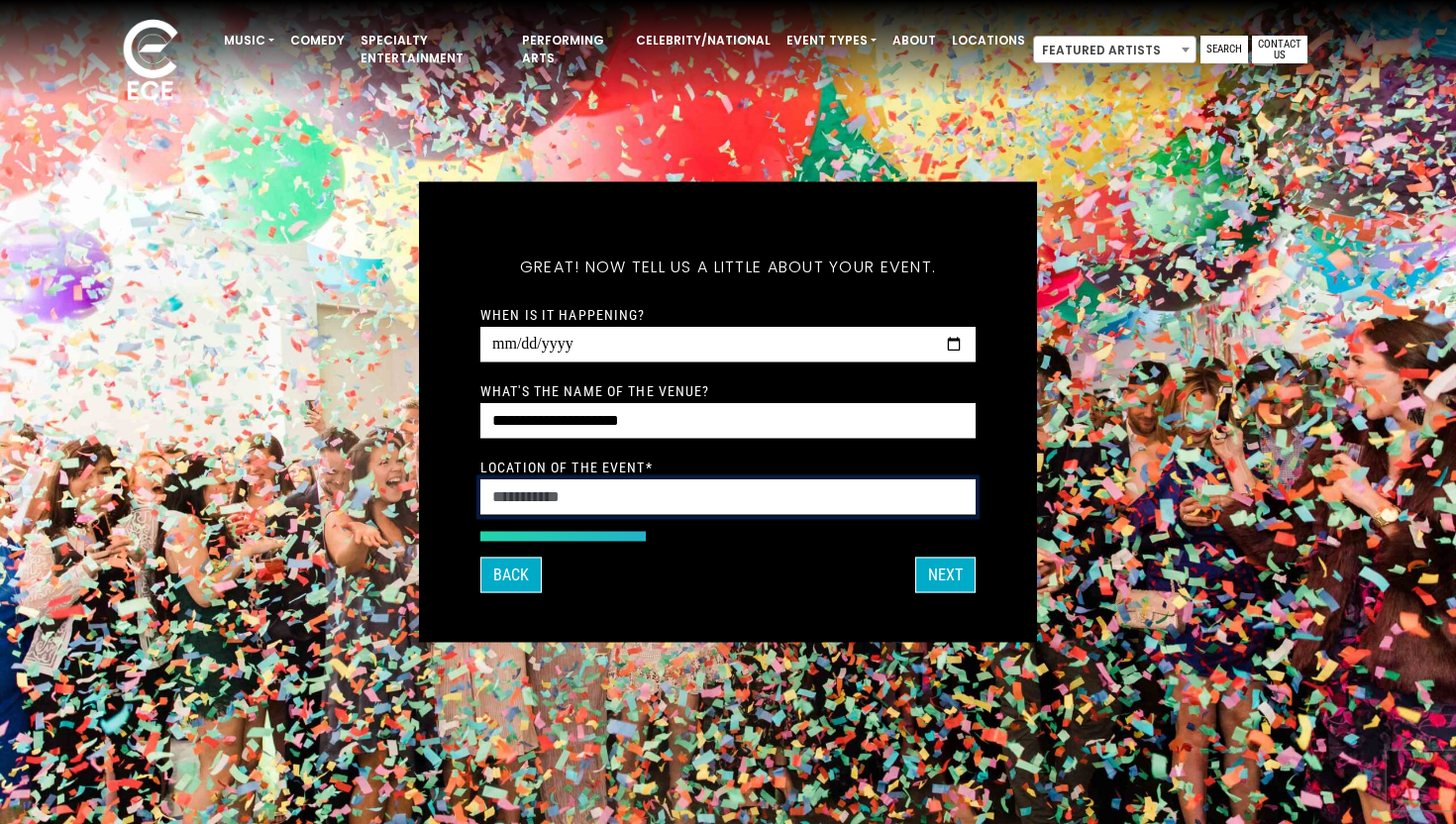 click on "Location of the event *" at bounding box center [728, 497] 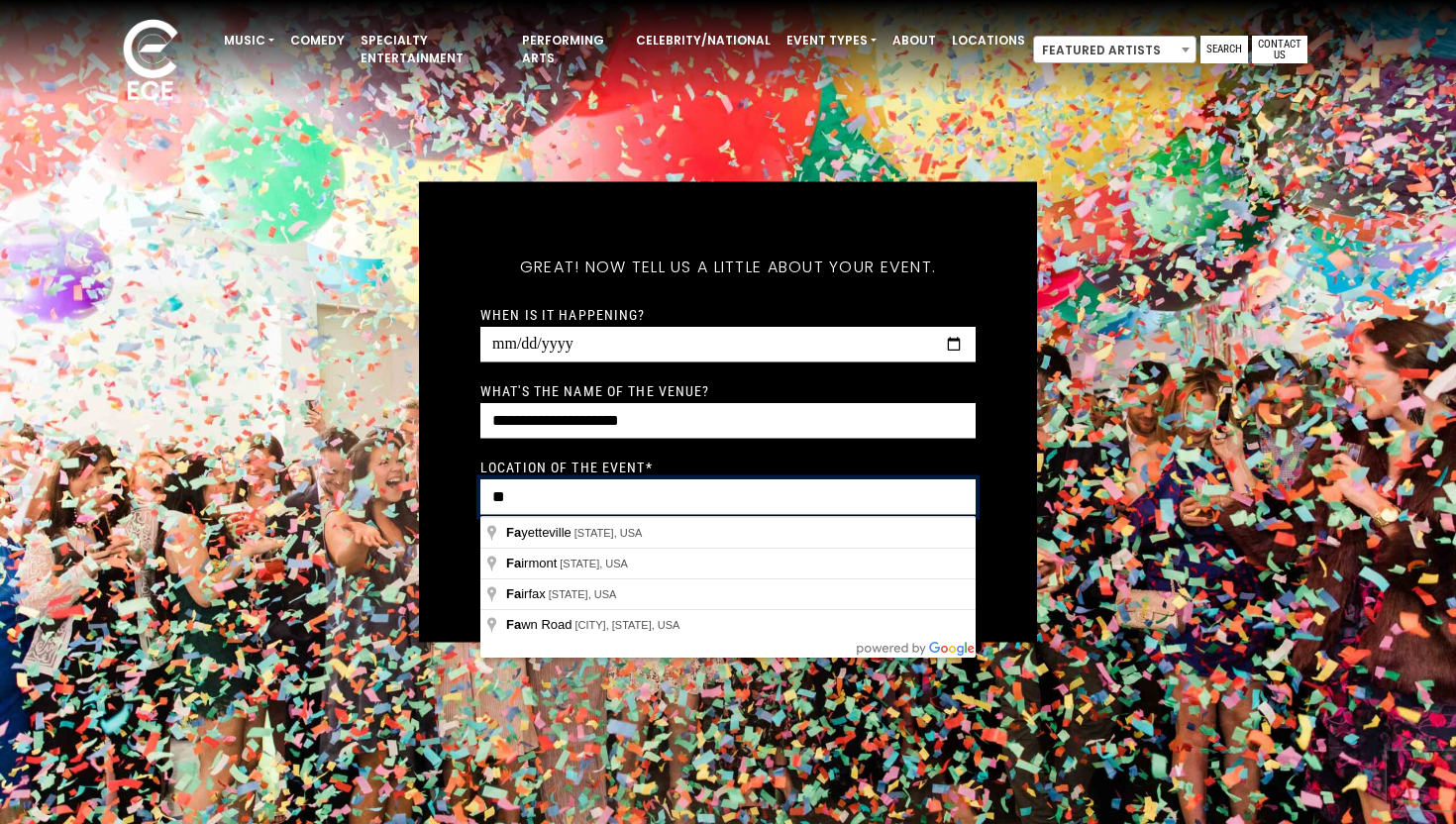 type on "**" 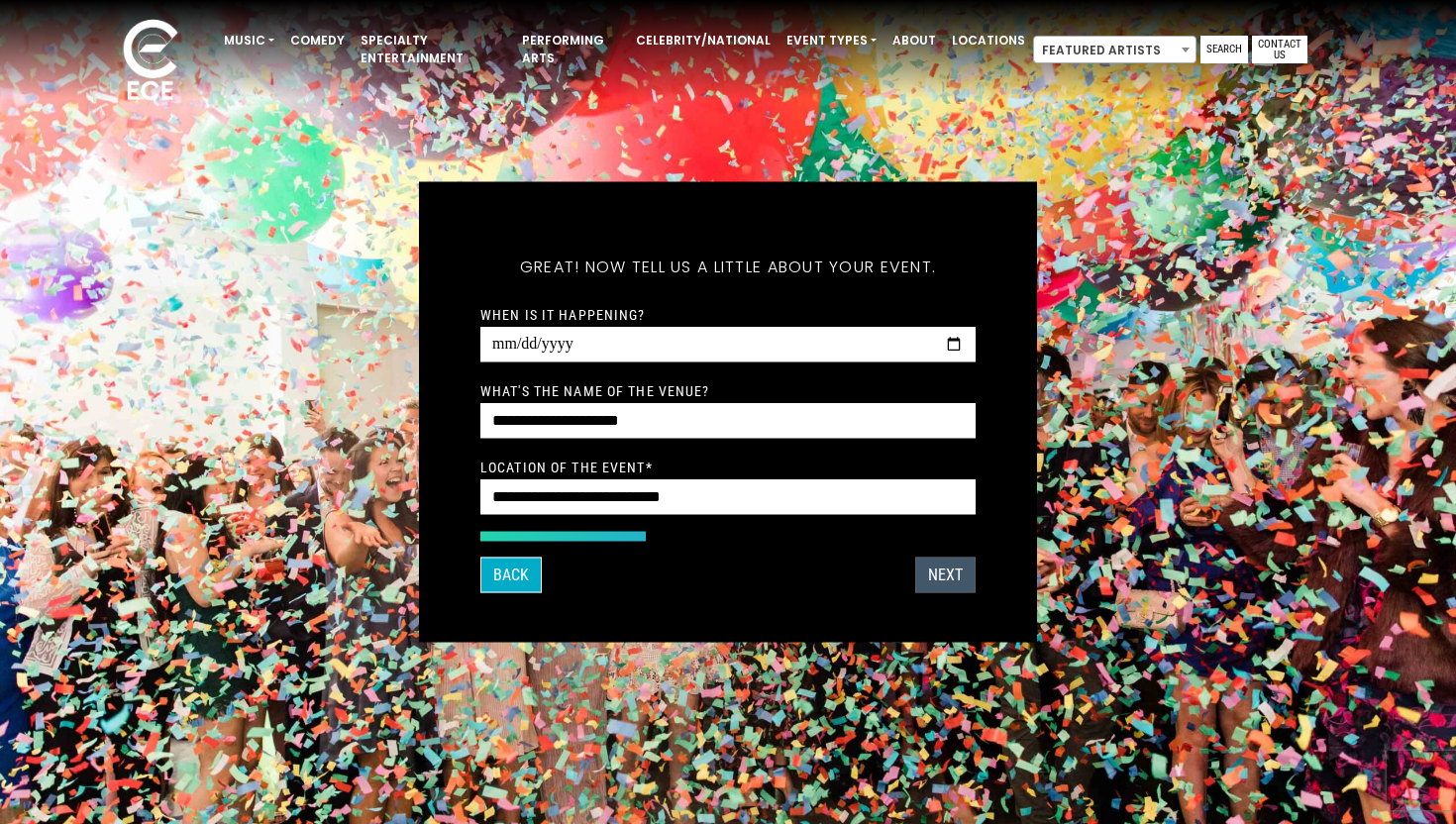 click on "Next" at bounding box center (945, 575) 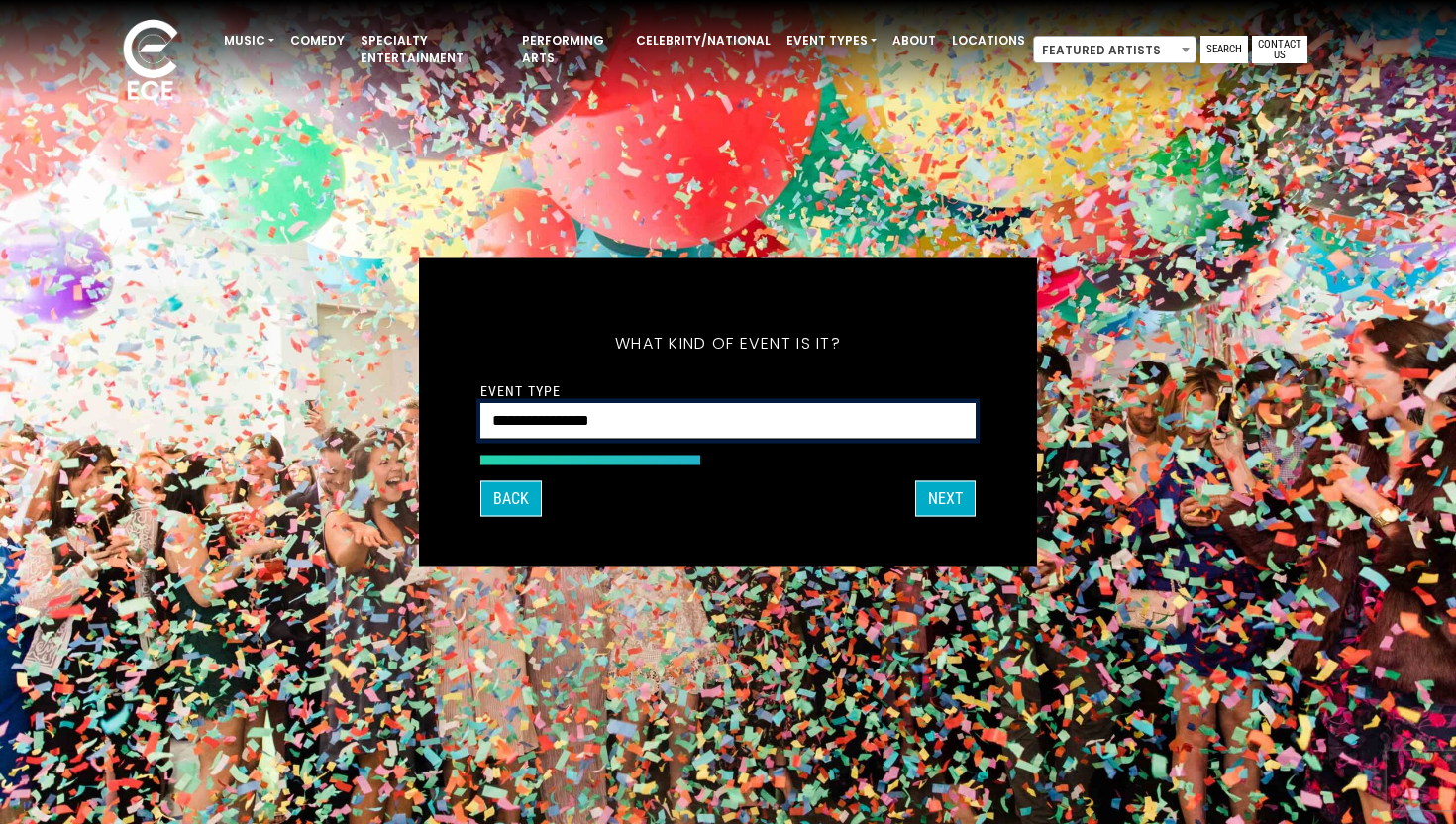 click on "**********" at bounding box center (728, 421) 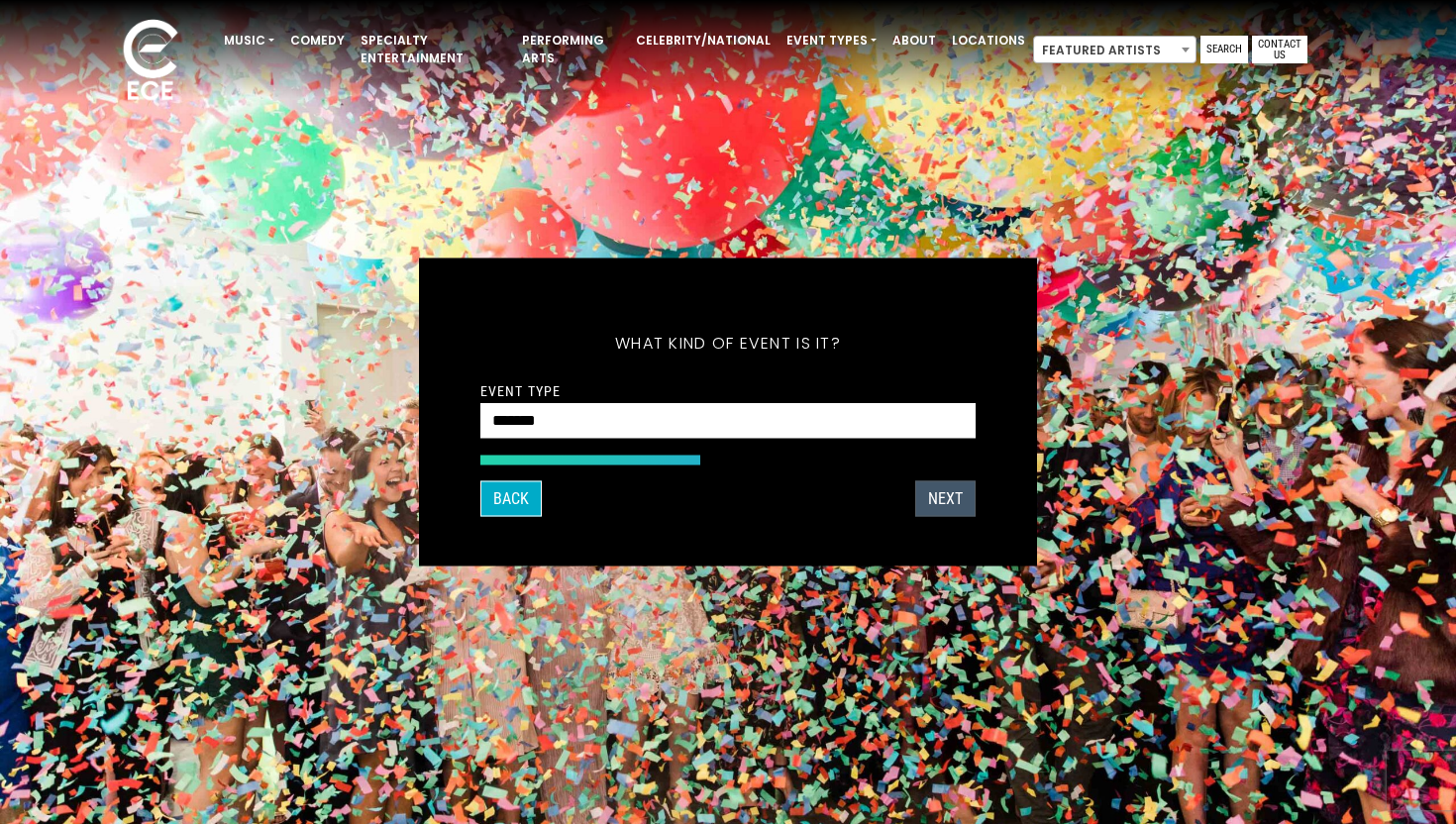 click on "Next" at bounding box center (945, 499) 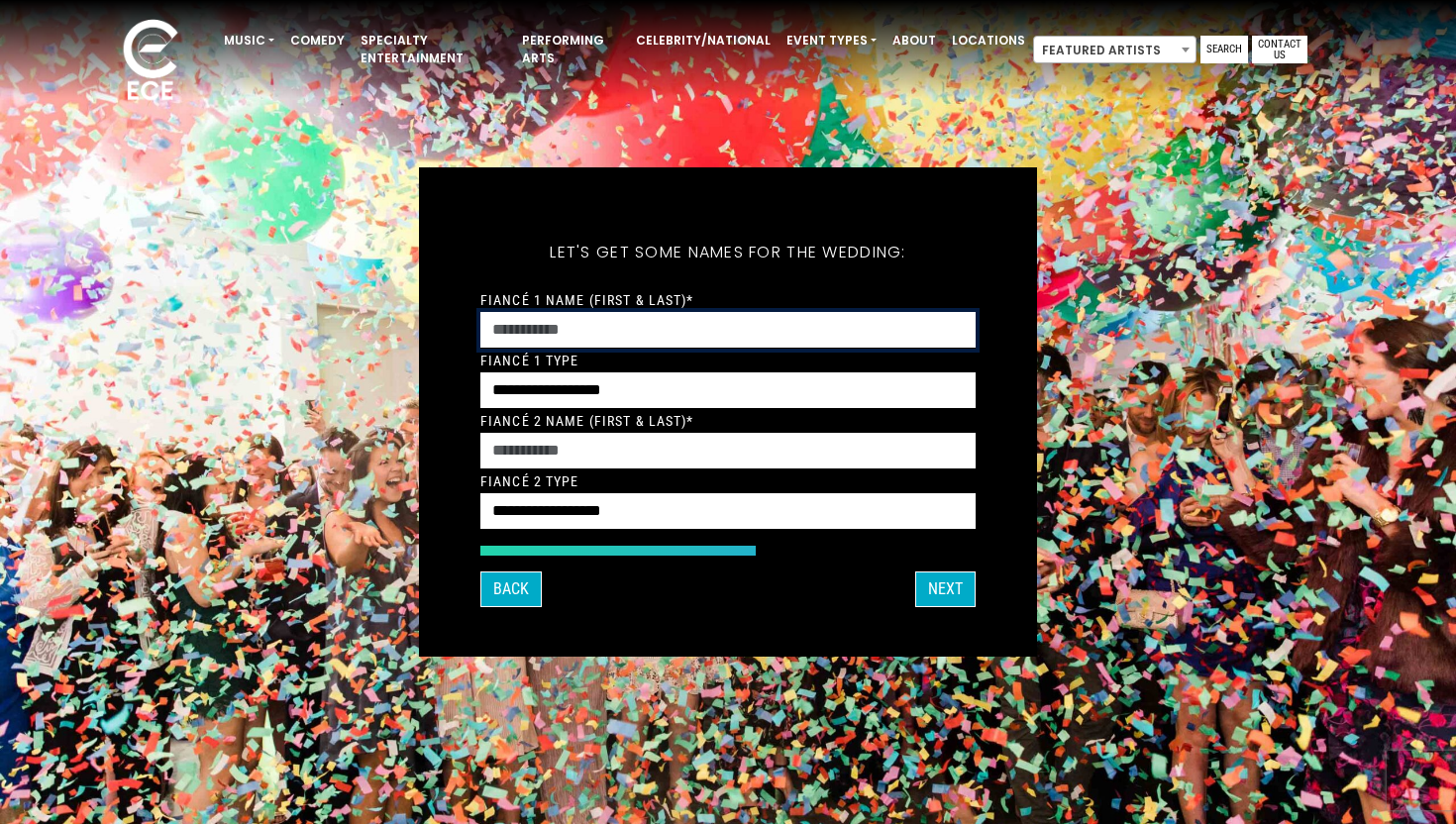 click on "Fiancé 1 Name (First & Last)*" at bounding box center (728, 330) 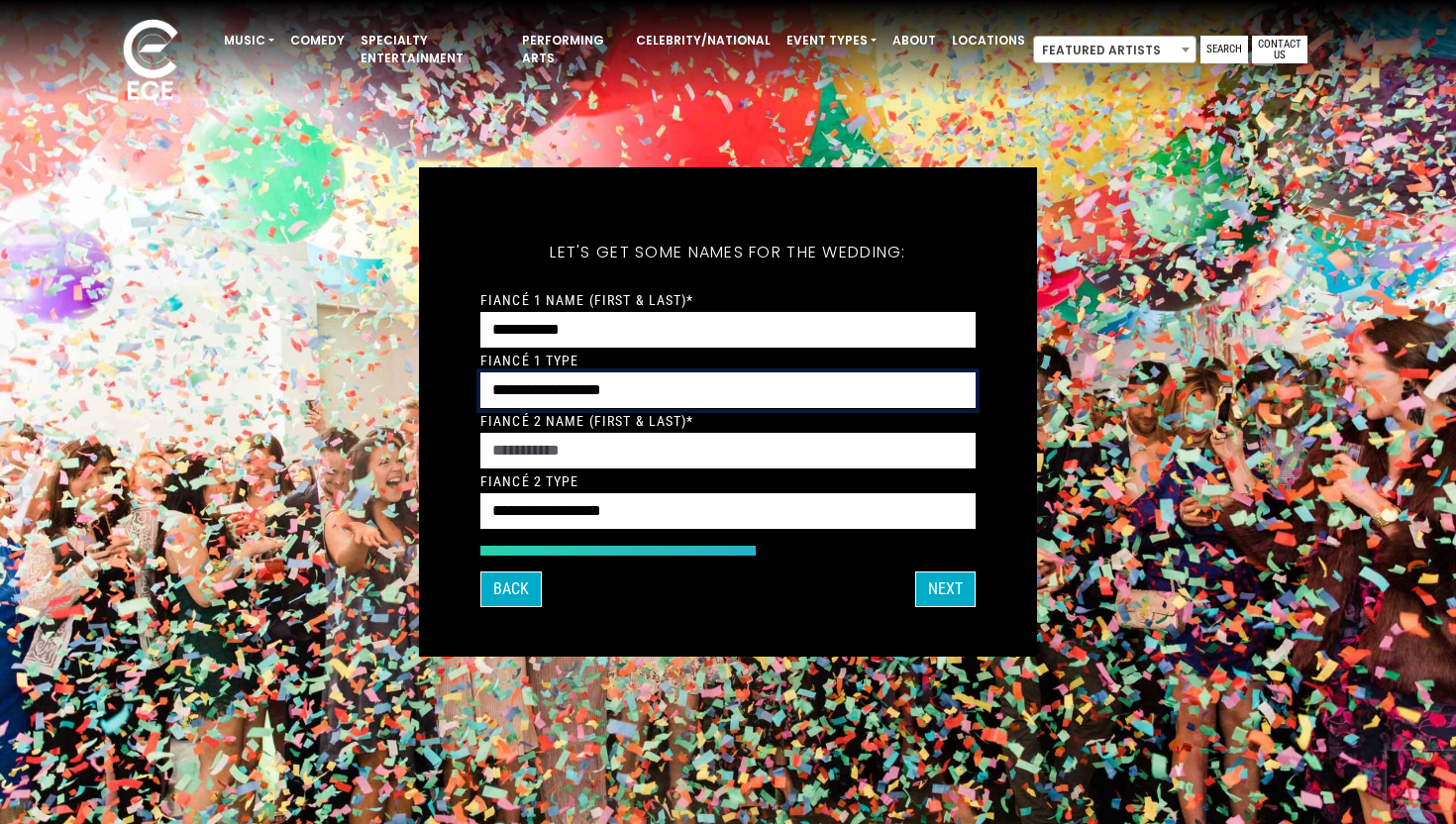 click on "**********" at bounding box center (728, 390) 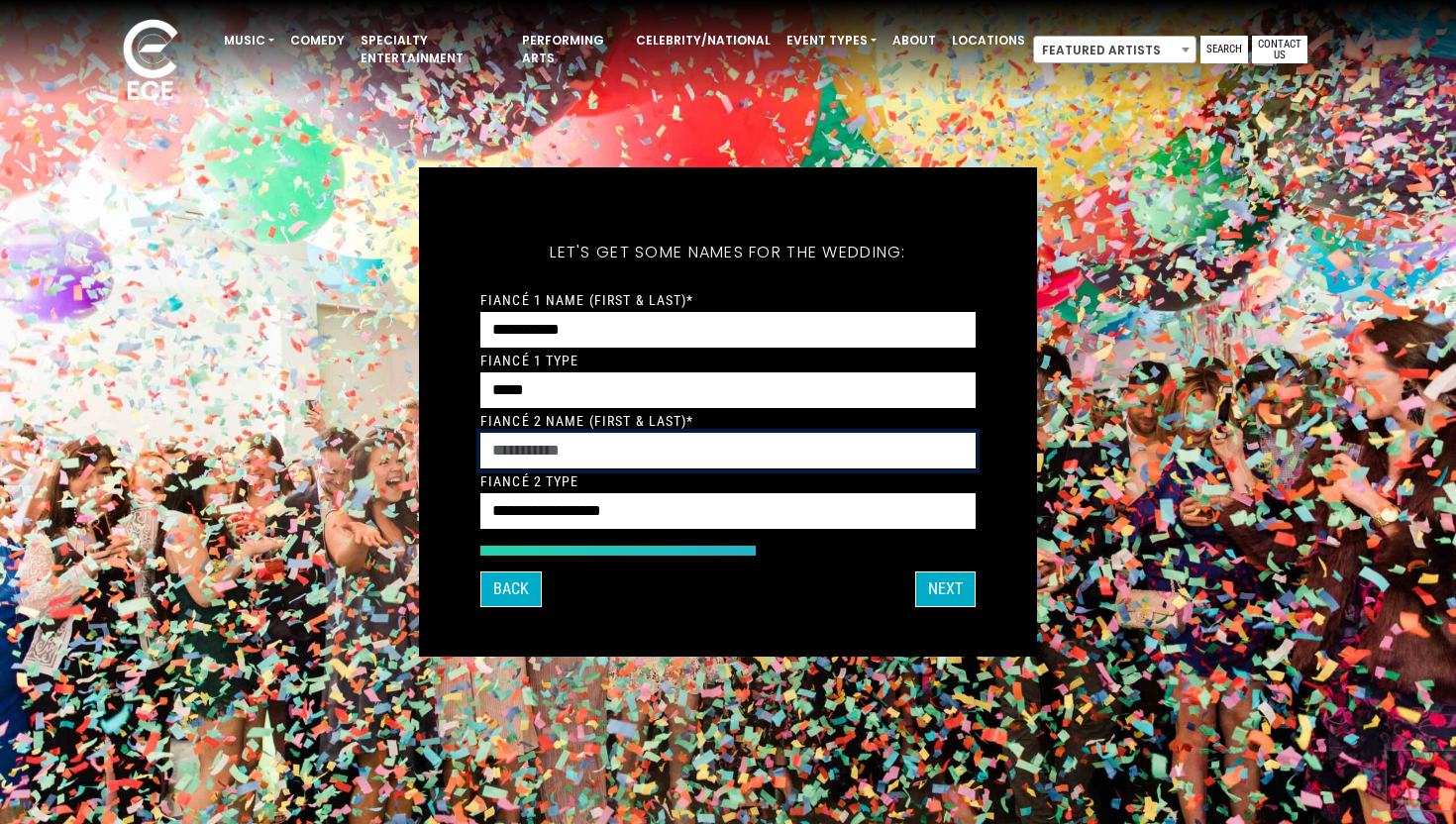 click on "Fiancé 2 Name (First & Last)*" at bounding box center (728, 451) 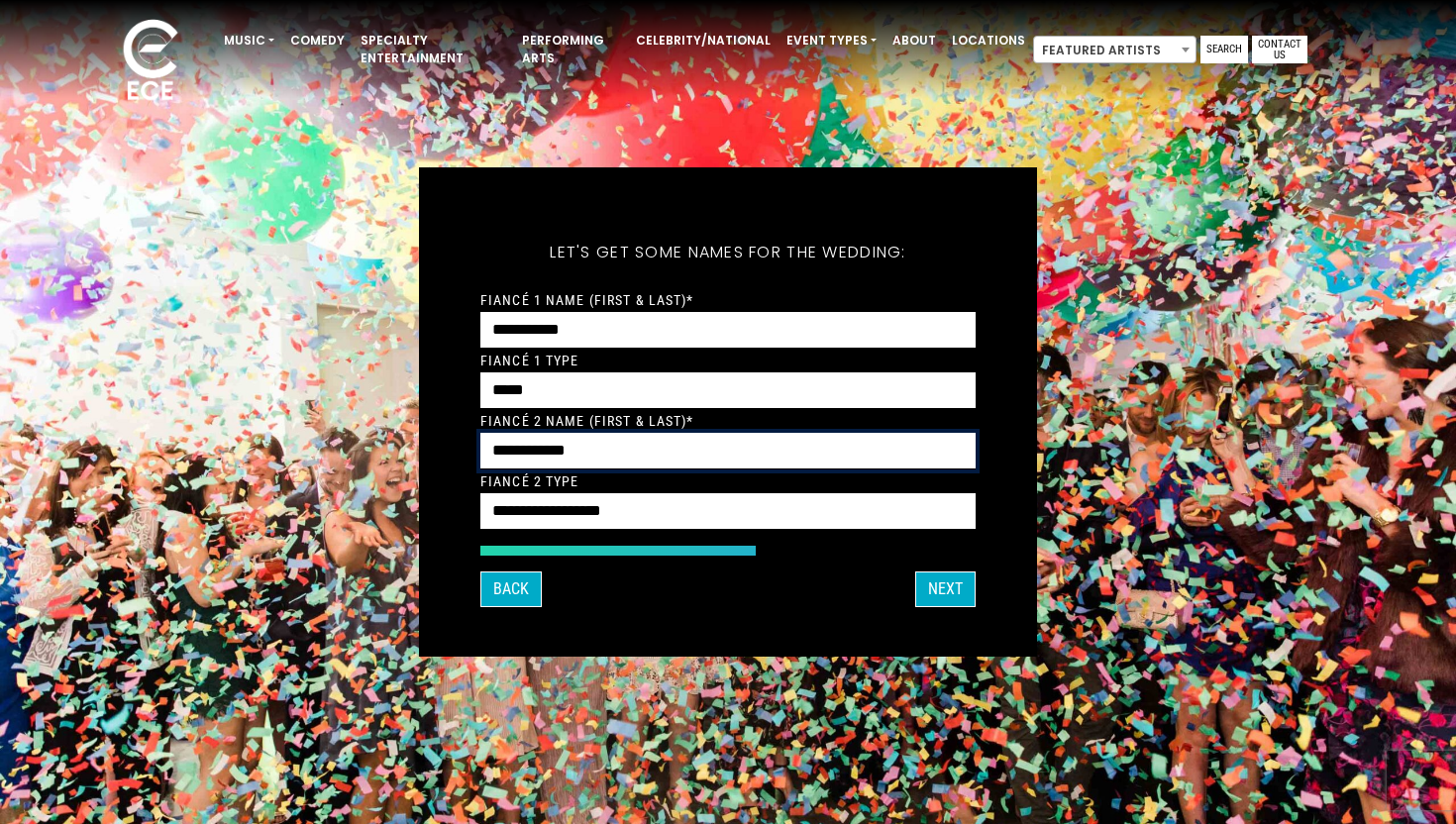 type on "**********" 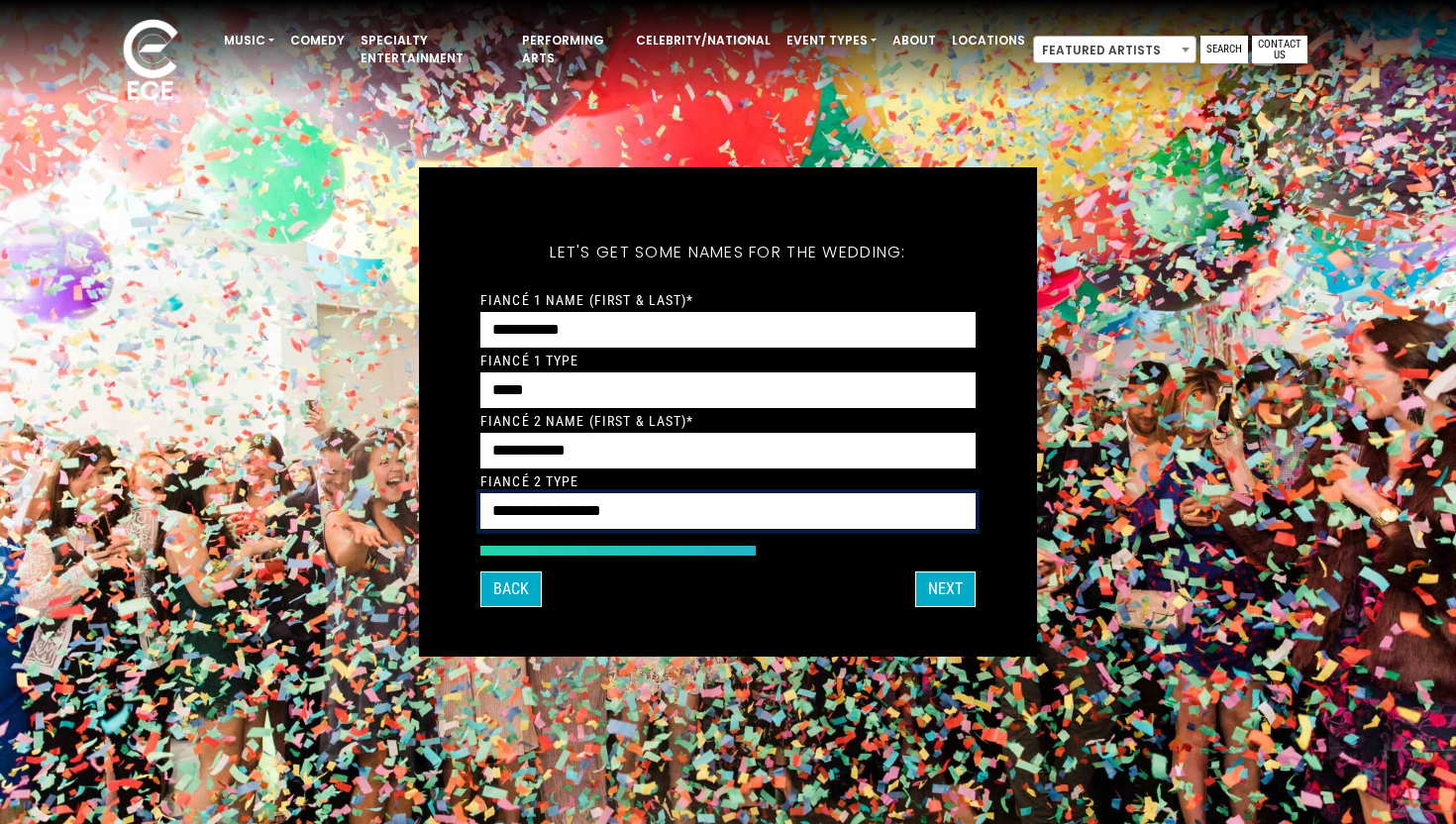 click on "**********" at bounding box center [728, 511] 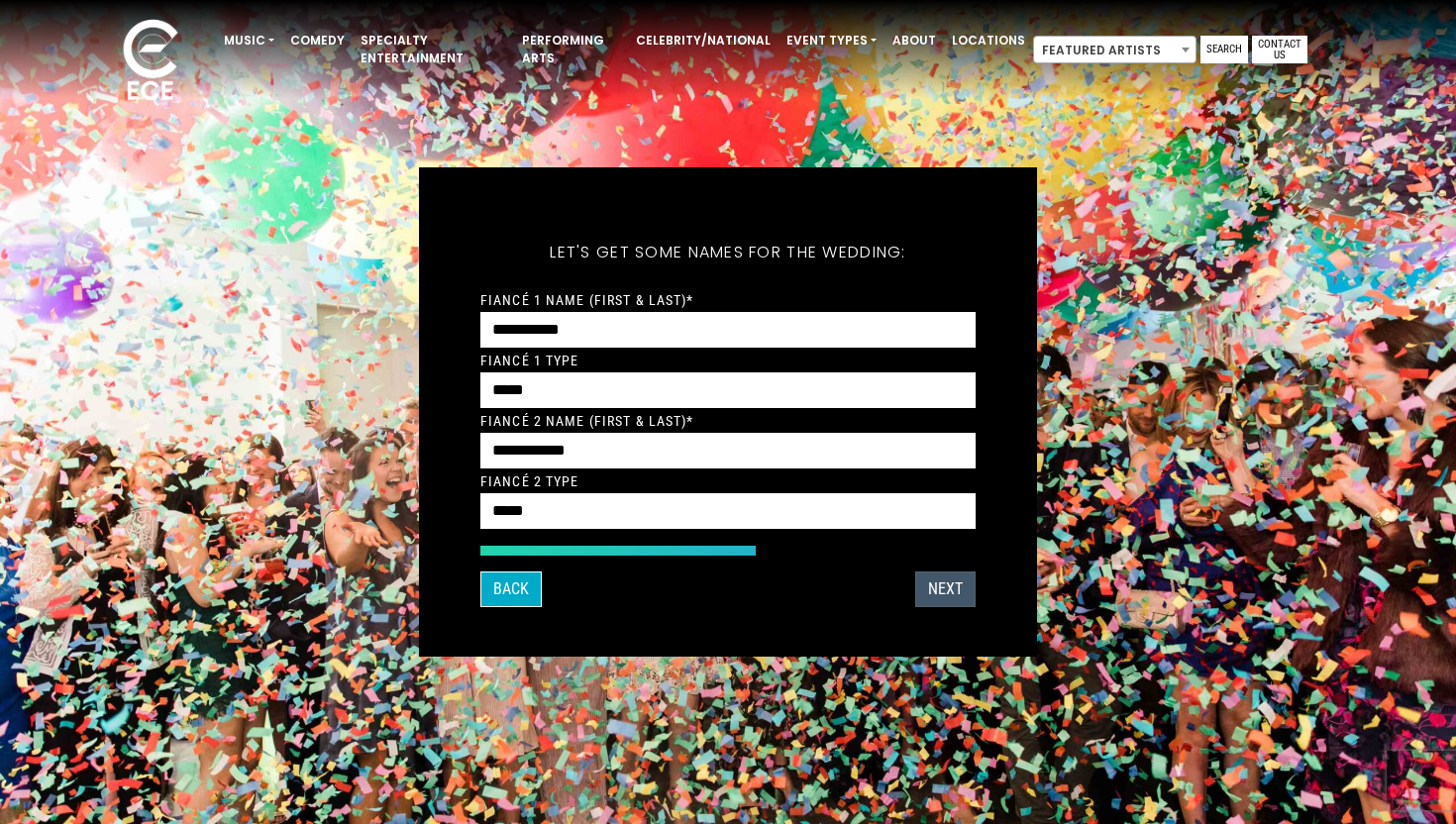 click on "Next" at bounding box center [945, 589] 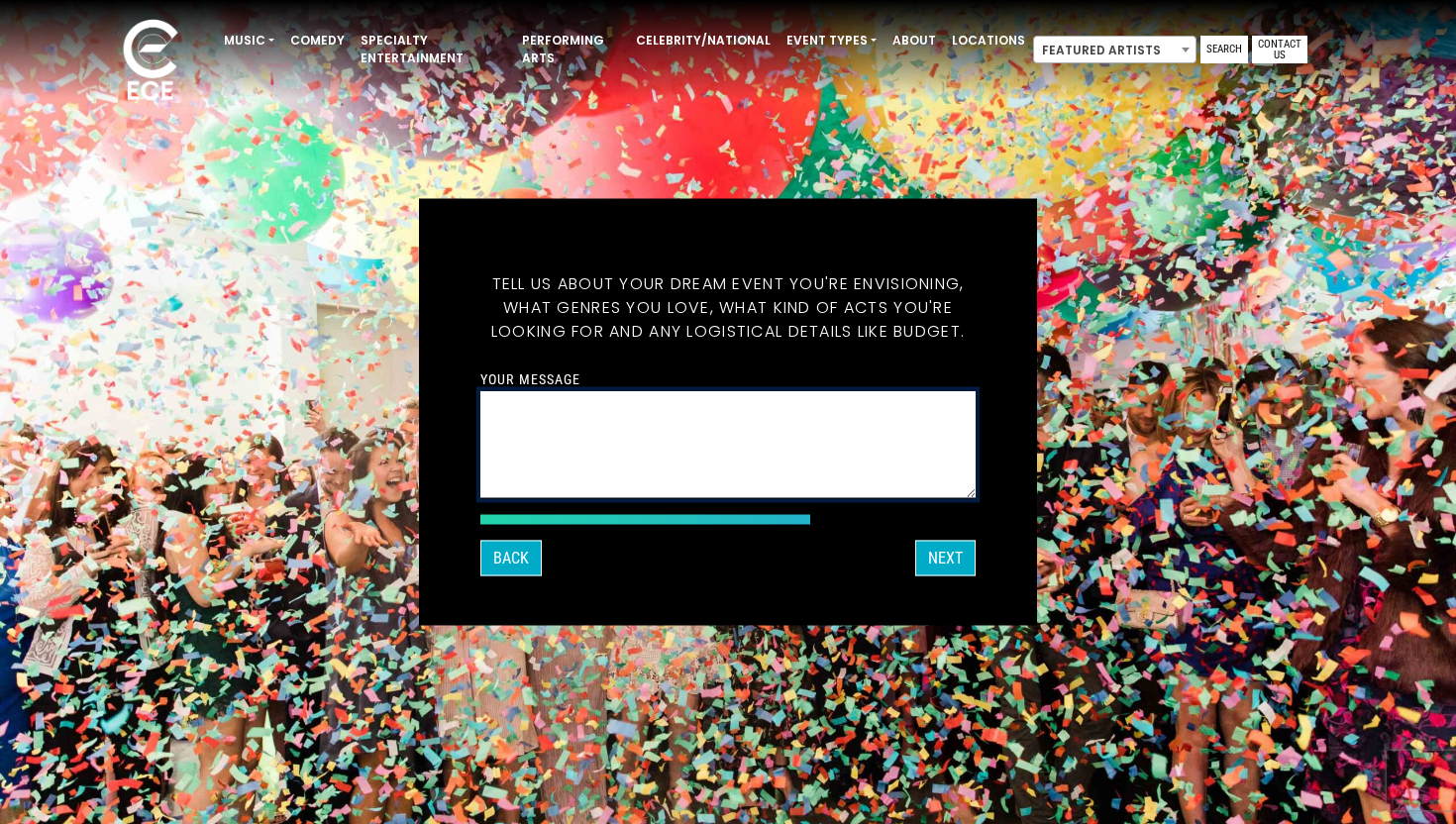 click on "Your message" at bounding box center [728, 445] 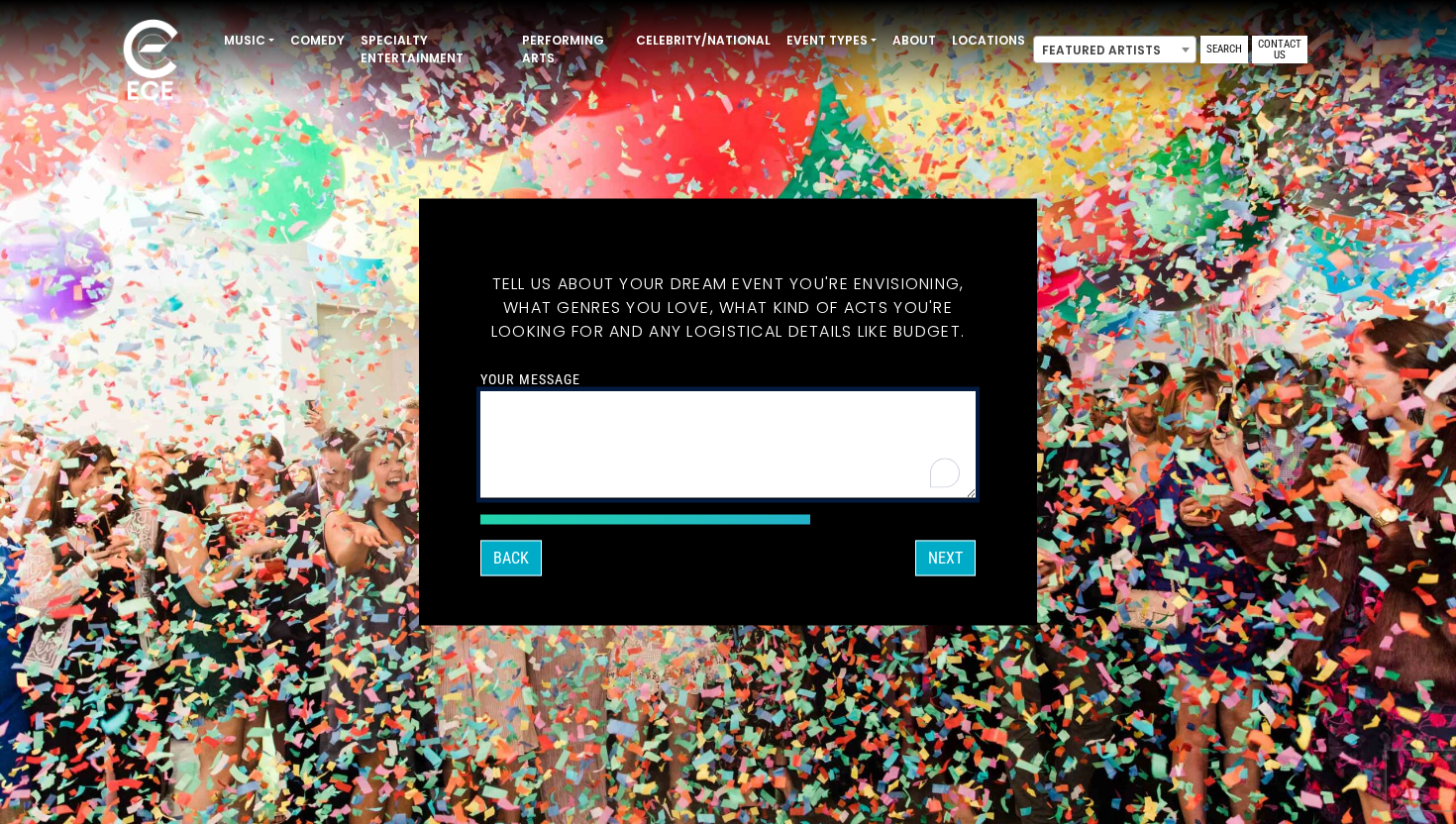 paste on "**********" 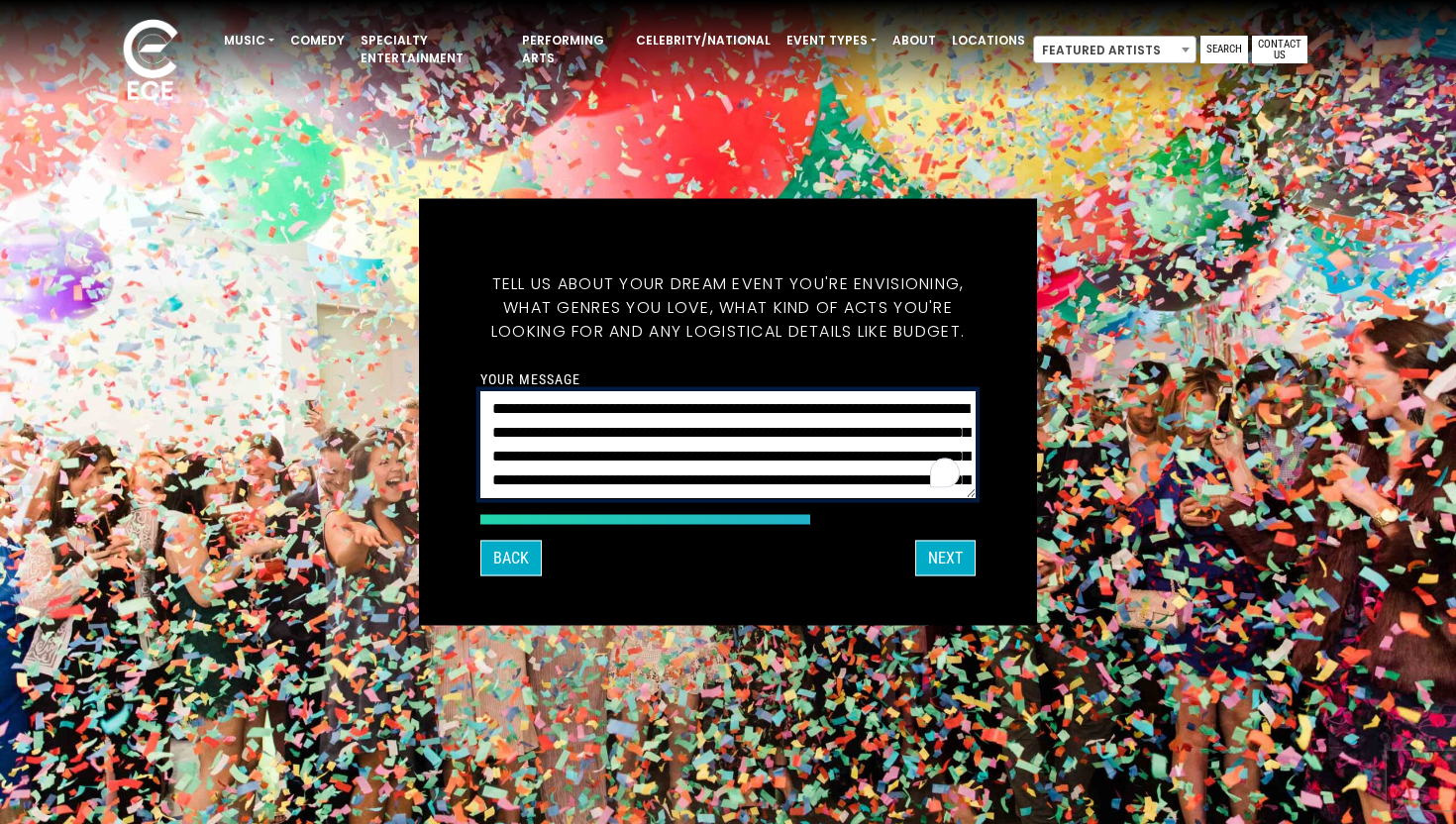 scroll, scrollTop: 41, scrollLeft: 0, axis: vertical 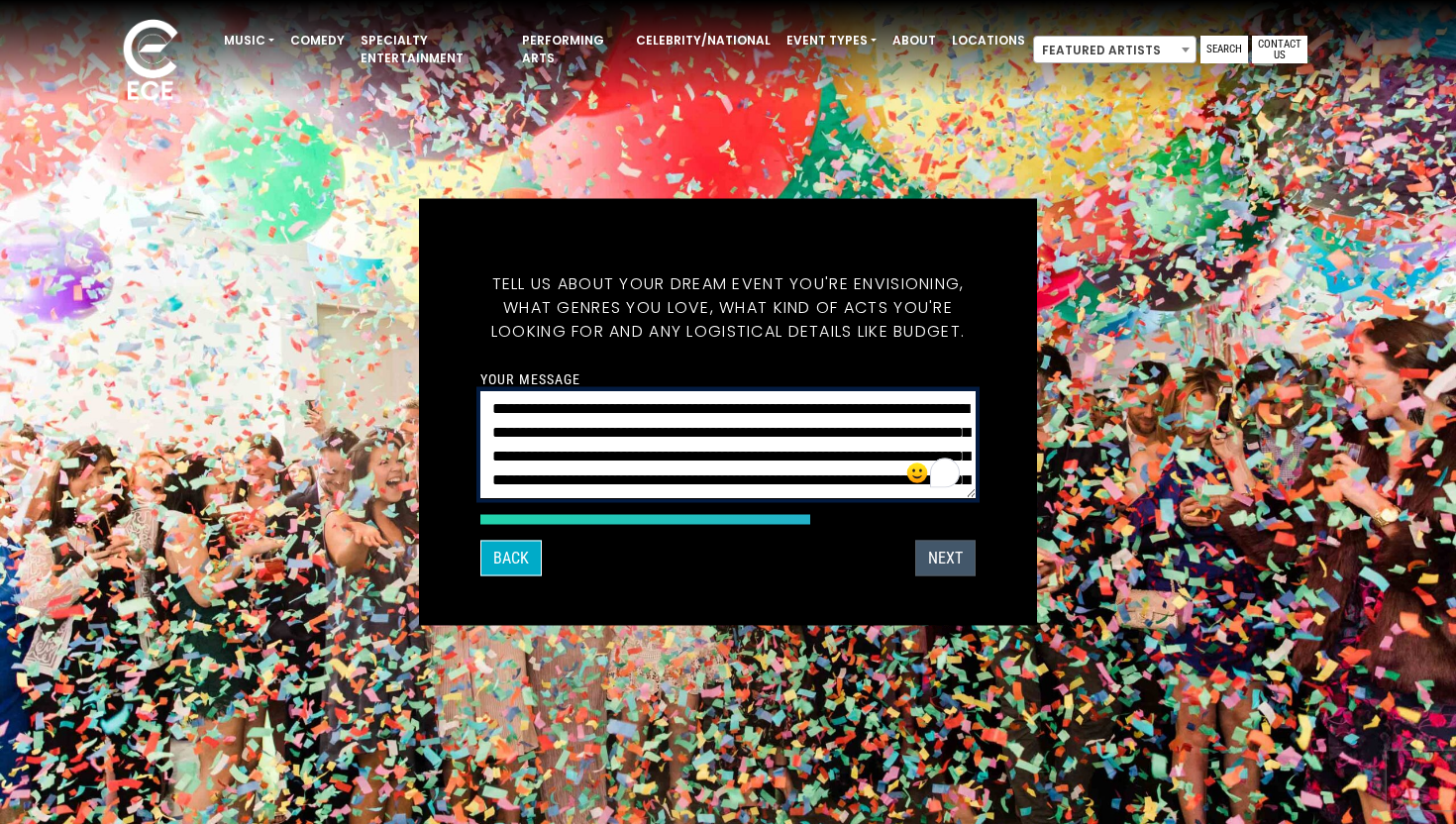 type on "**********" 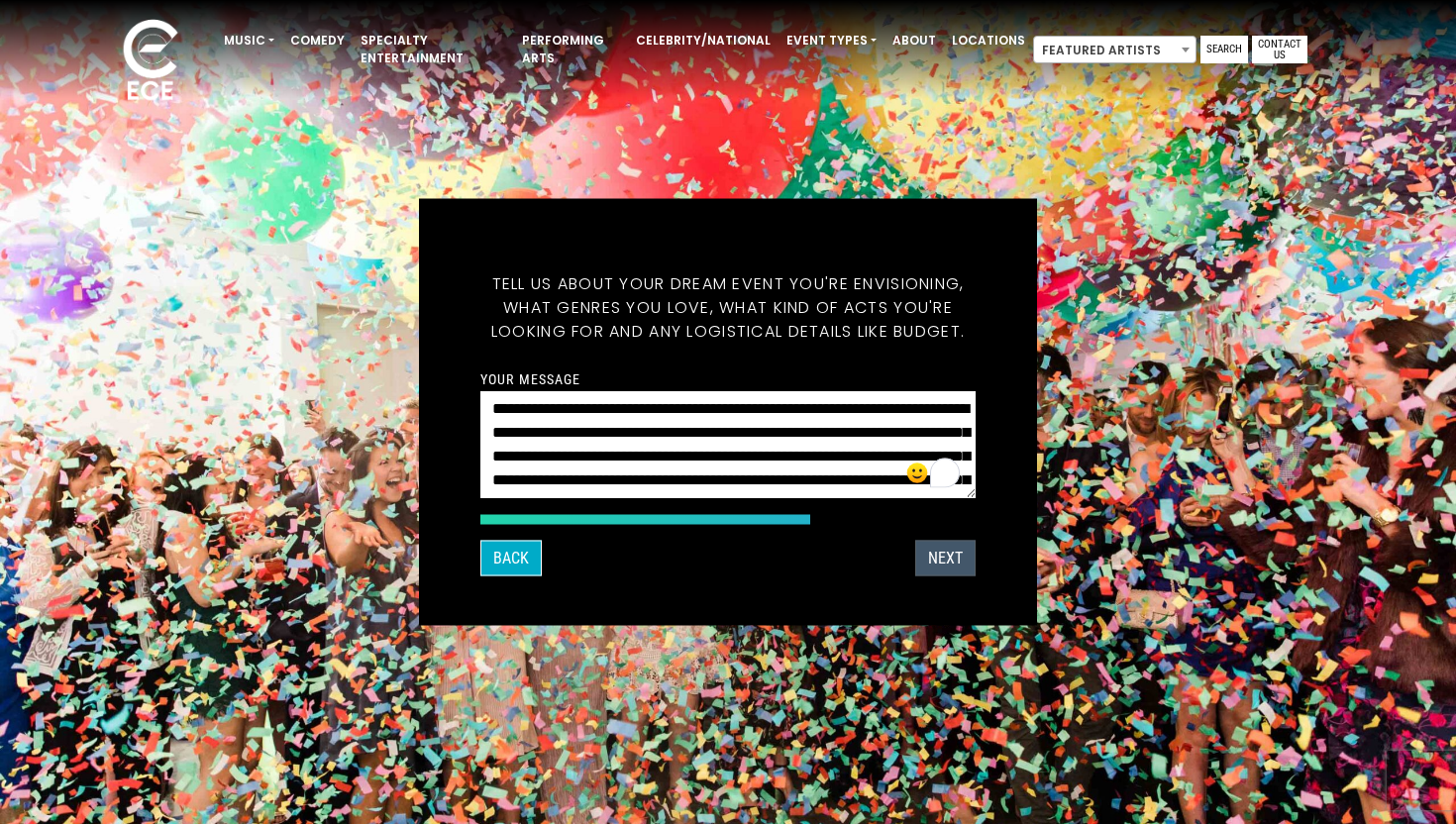 click on "Next" at bounding box center (945, 559) 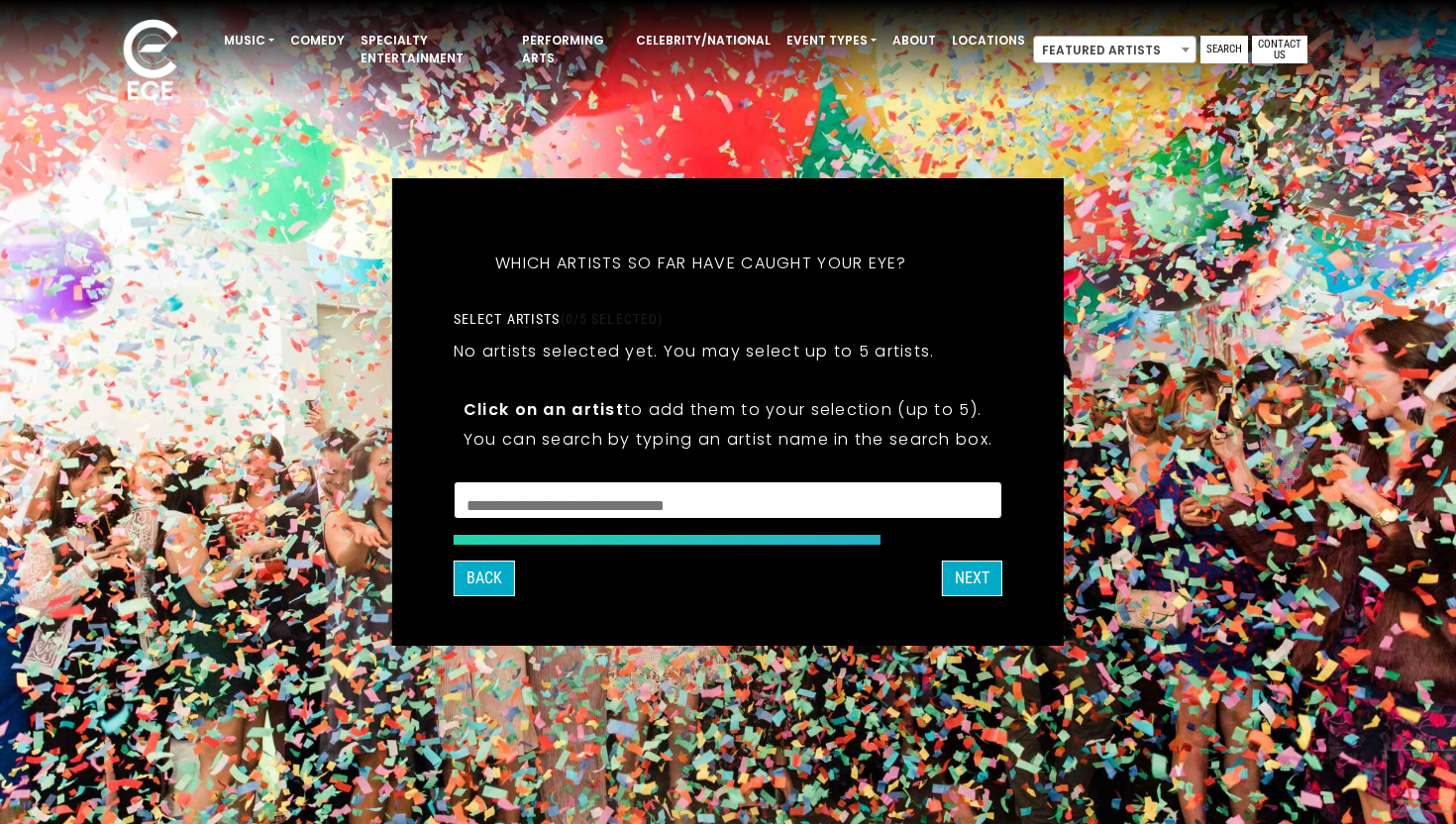 click at bounding box center [728, 503] 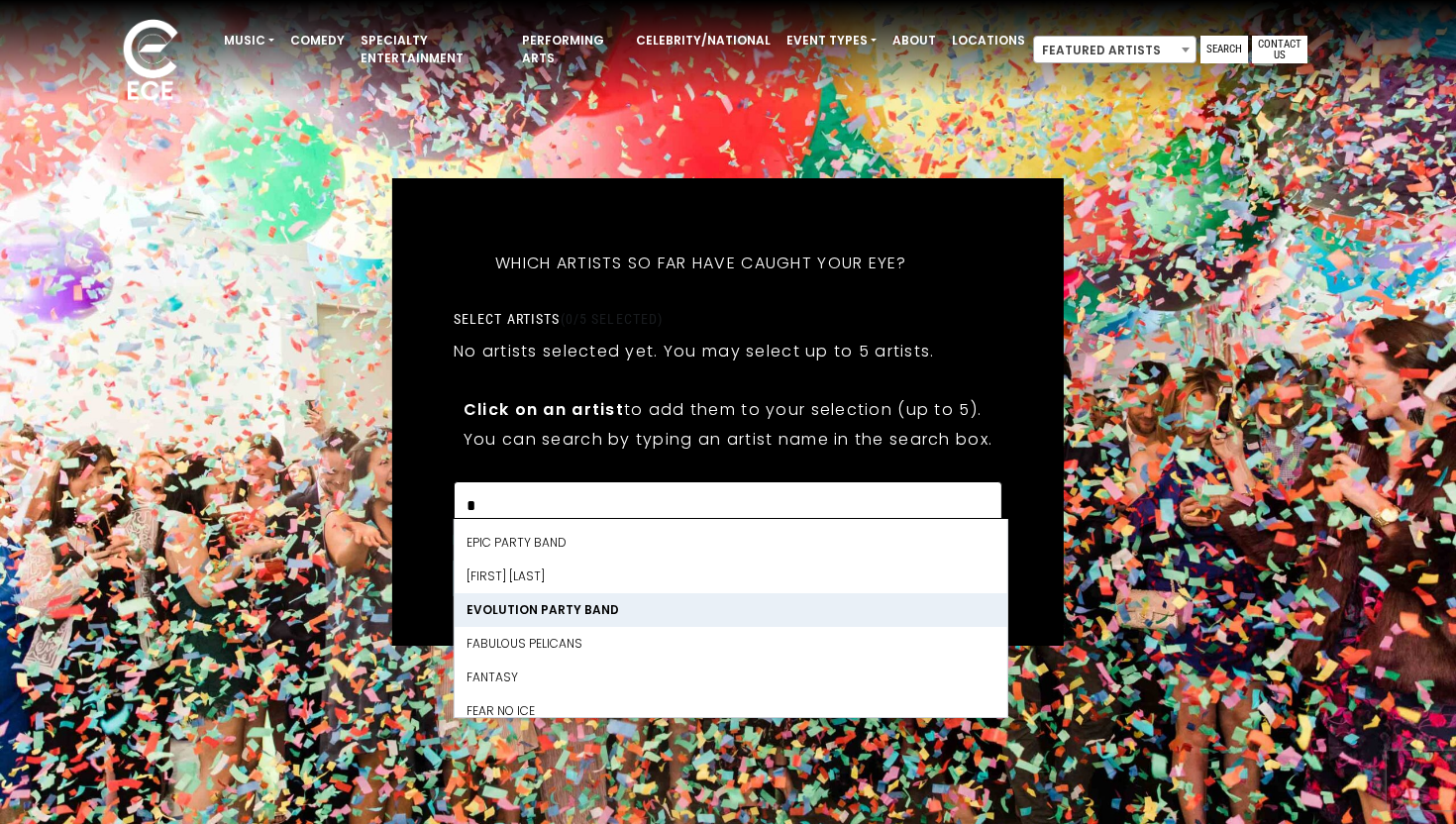 scroll, scrollTop: 0, scrollLeft: 0, axis: both 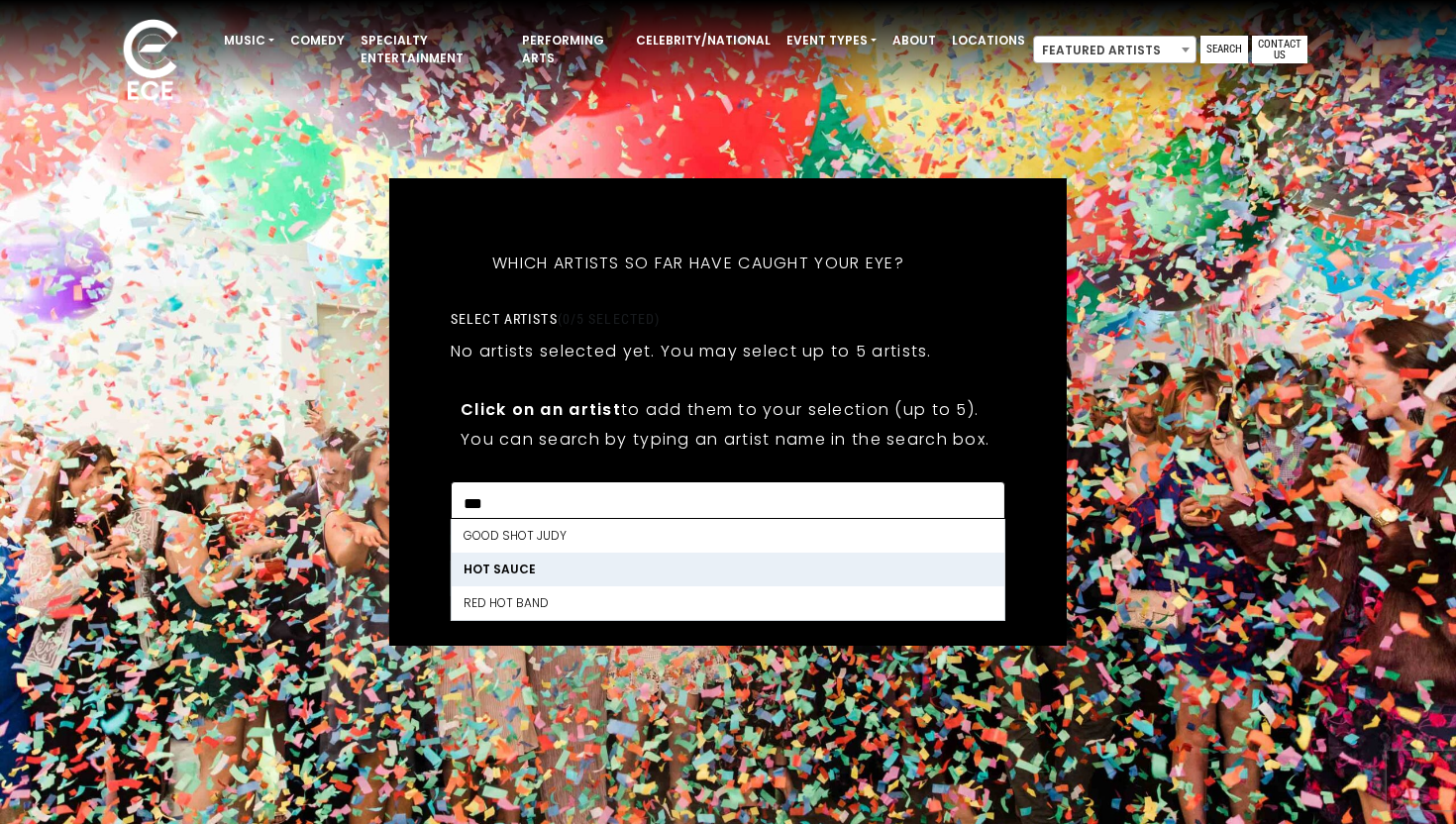 click on "HOT SAUCE" at bounding box center [728, 569] 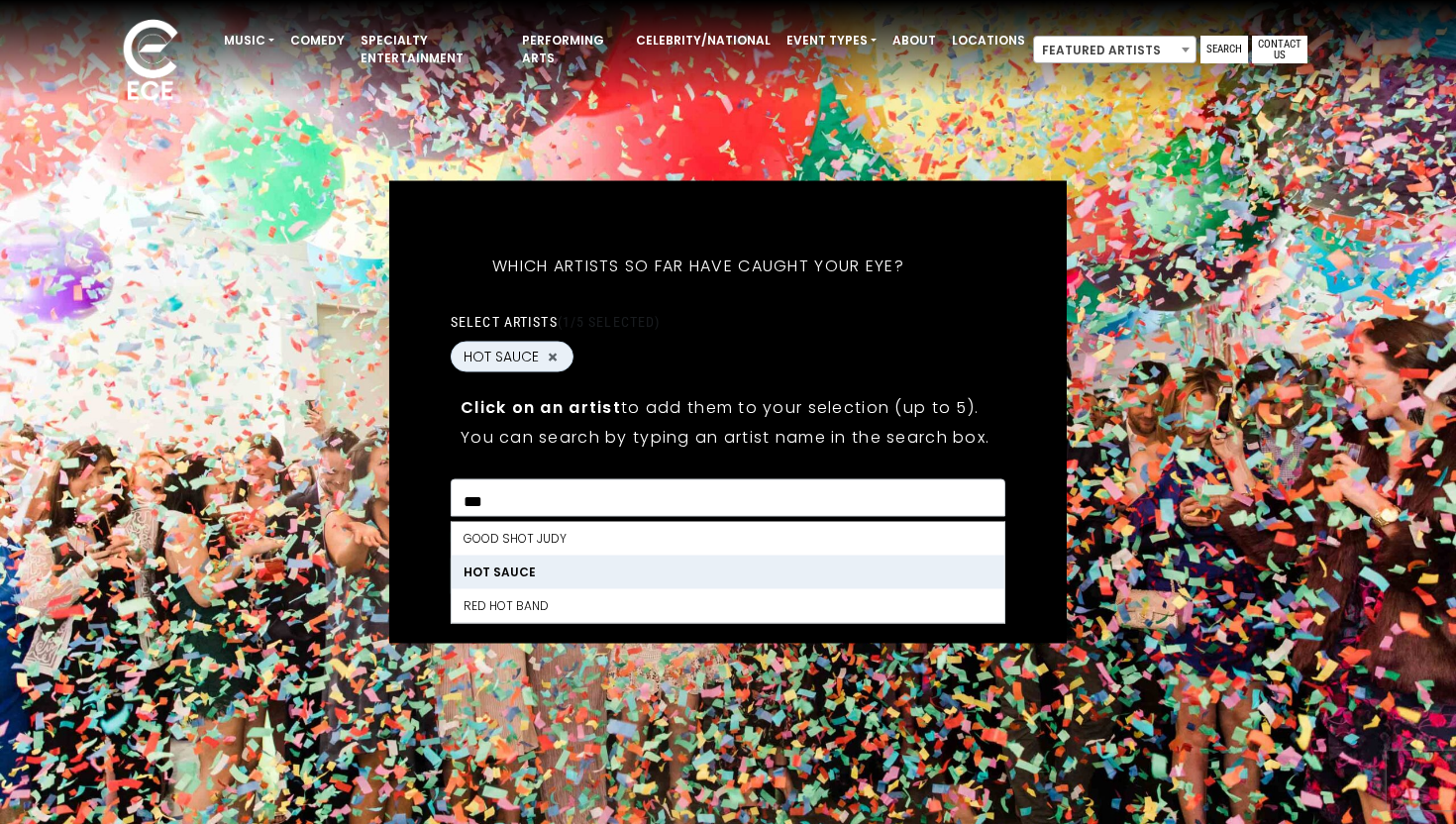 scroll, scrollTop: 8586, scrollLeft: 0, axis: vertical 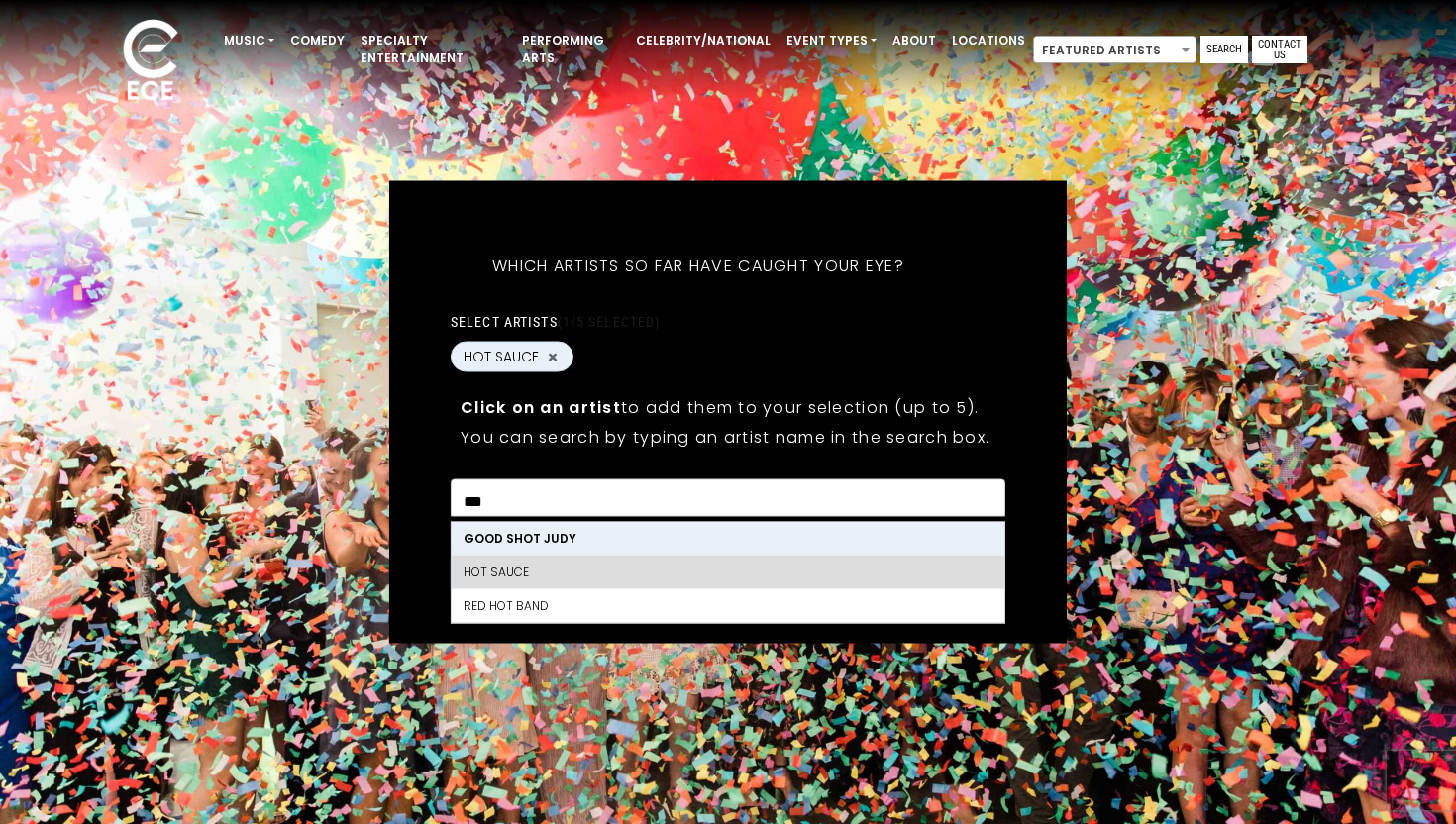click on "***" at bounding box center (728, 497) 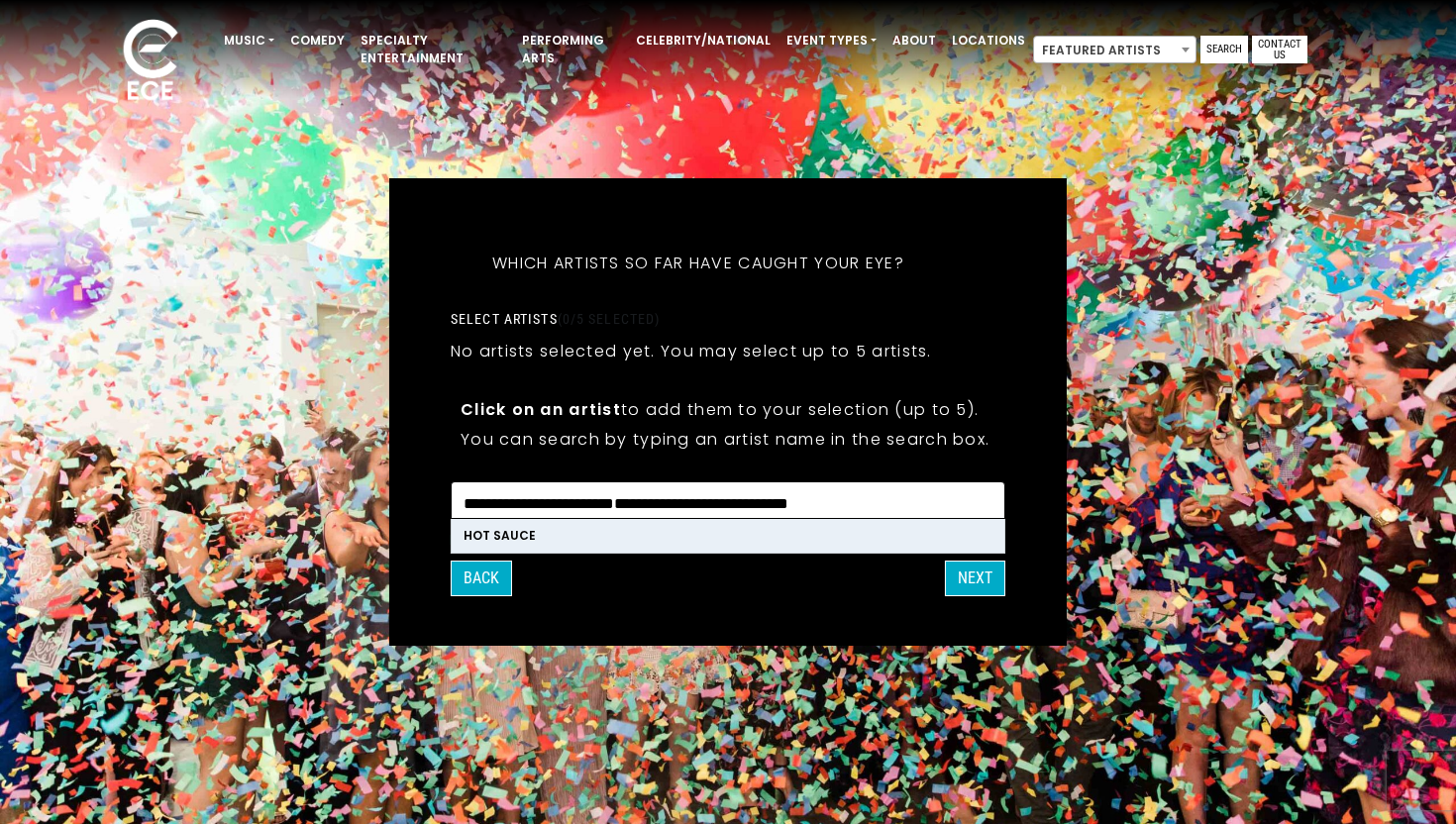 scroll, scrollTop: 0, scrollLeft: 0, axis: both 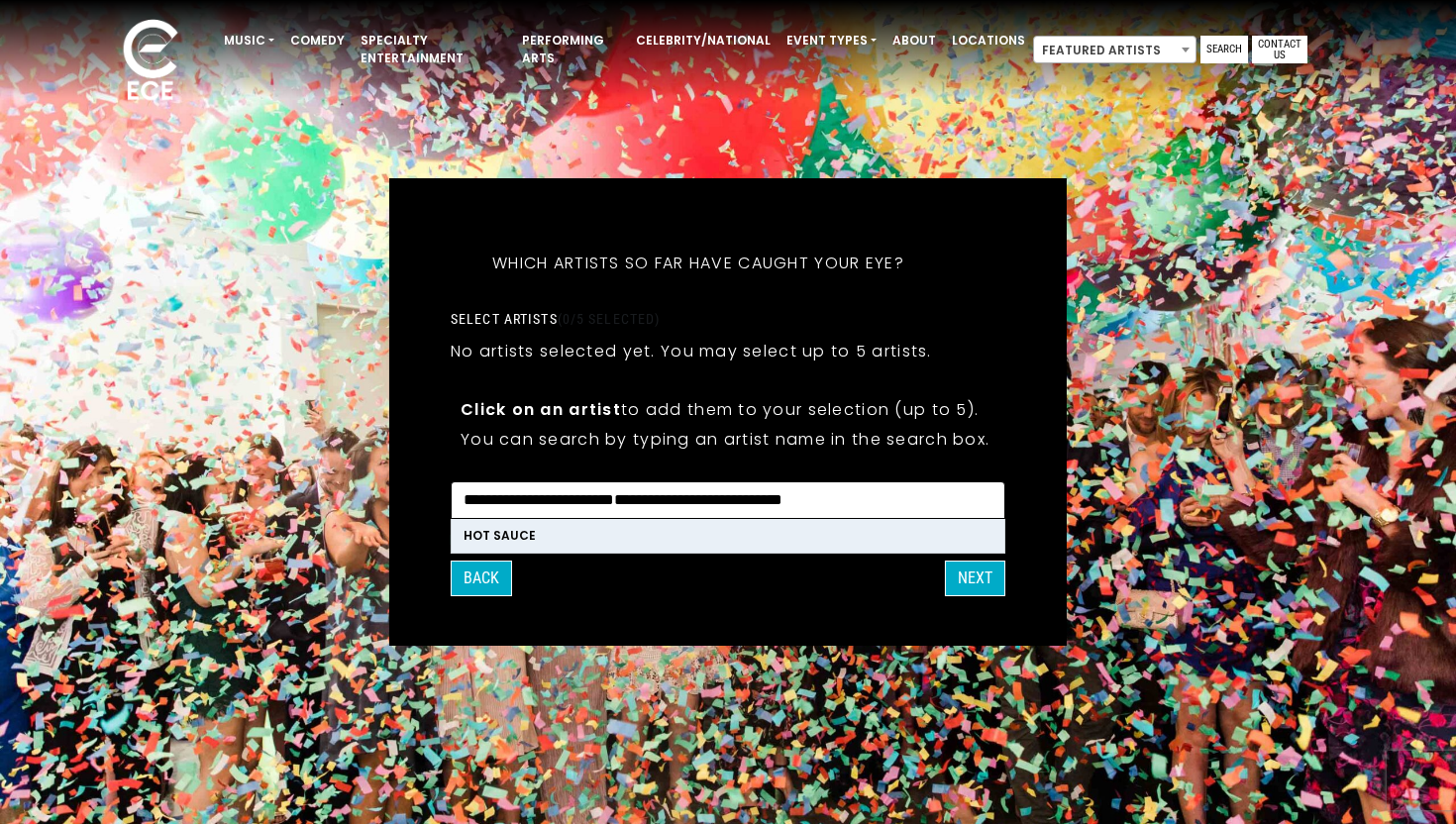 click on "HOT SAUCE" at bounding box center [728, 536] 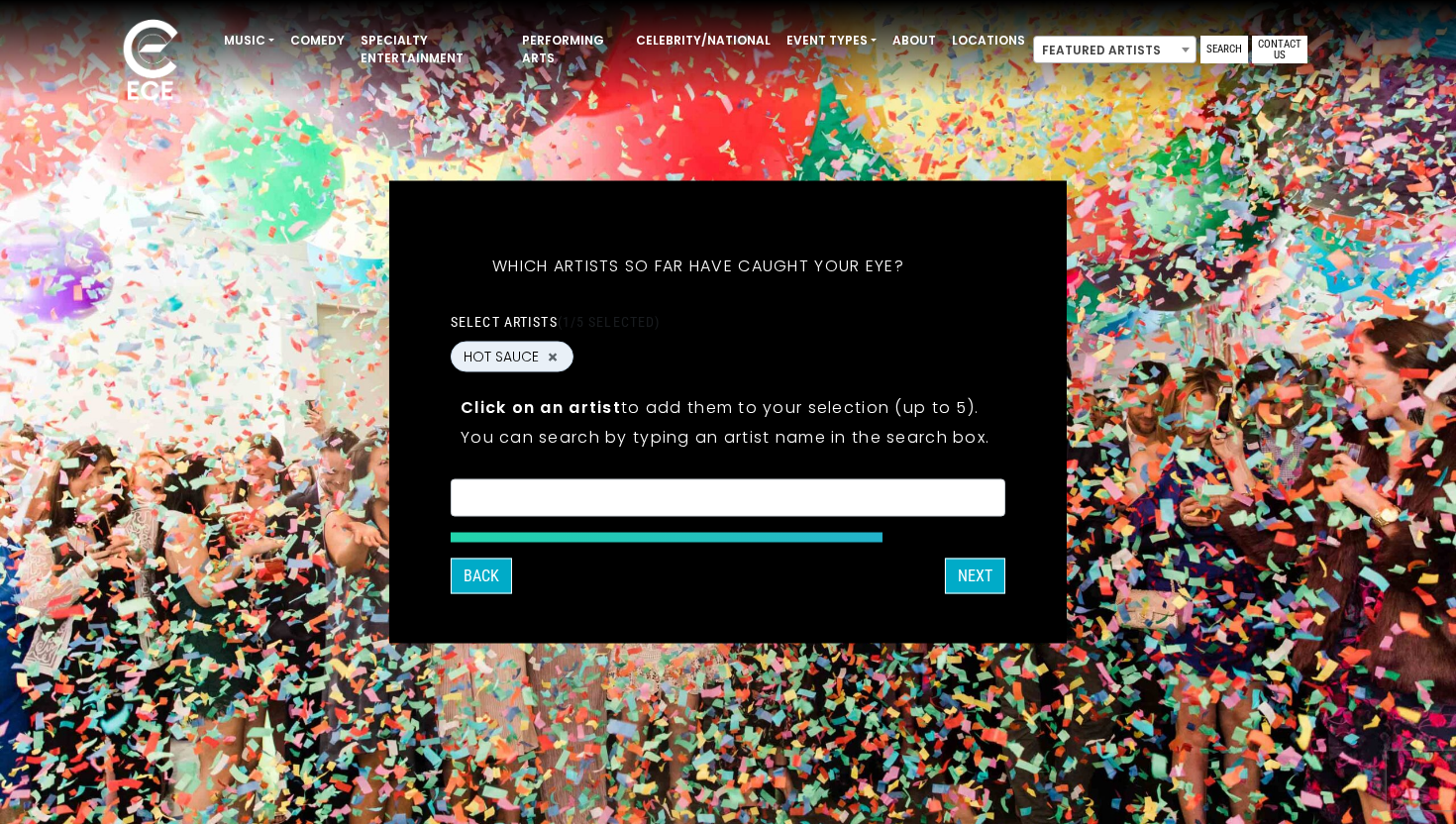 click on "Back
Next" at bounding box center (728, 576) 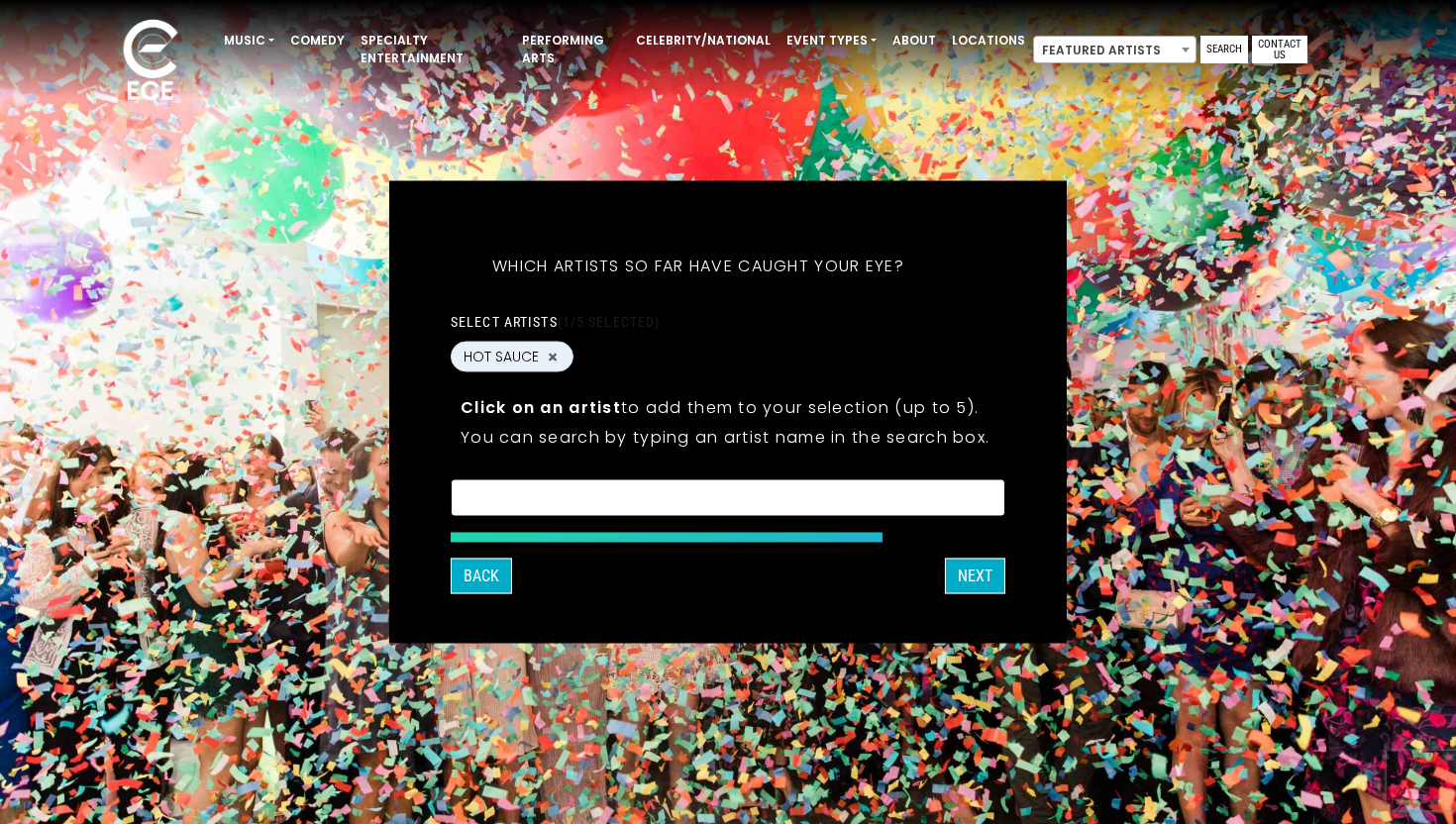click at bounding box center (728, 501) 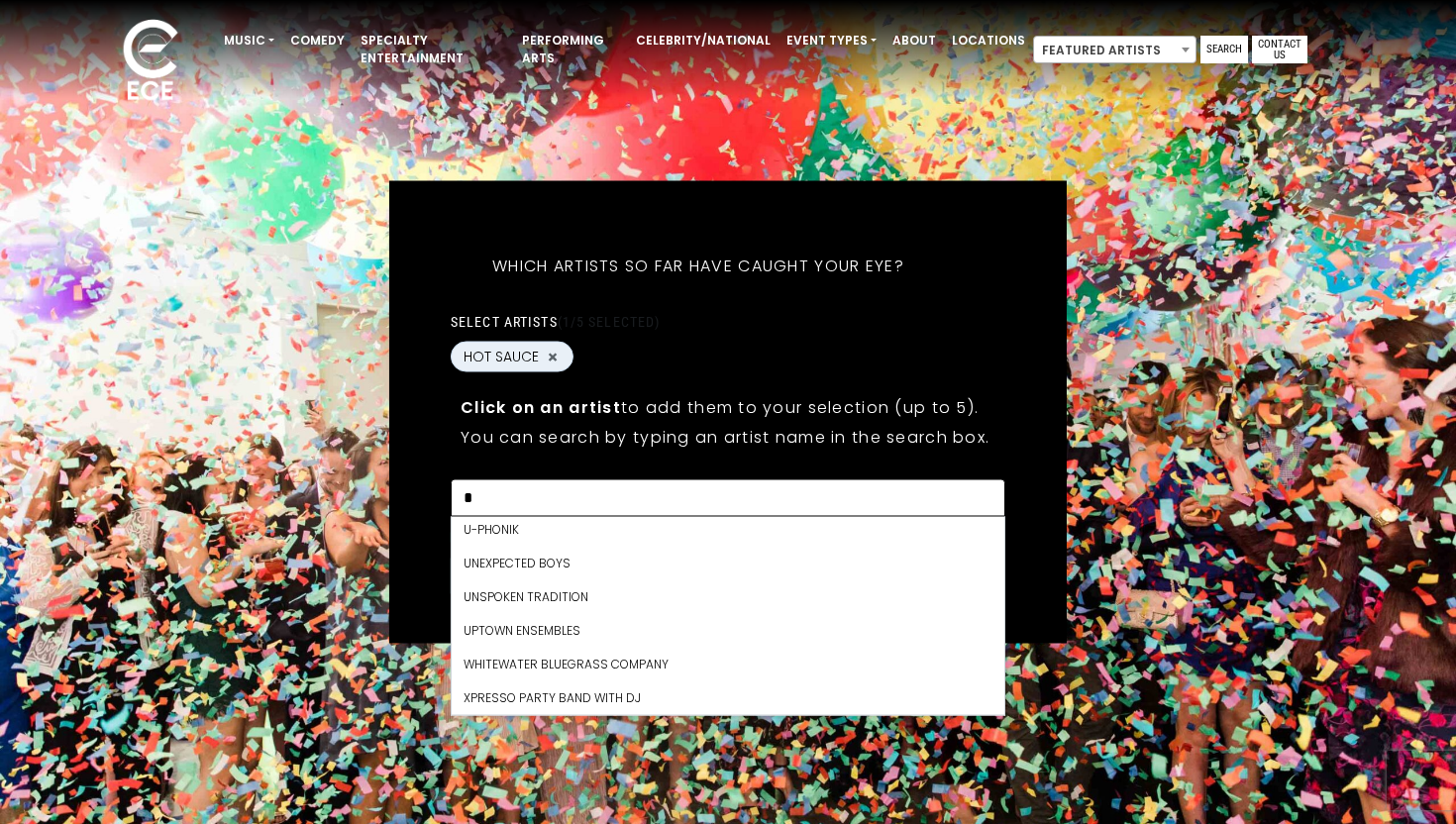 scroll, scrollTop: 0, scrollLeft: 0, axis: both 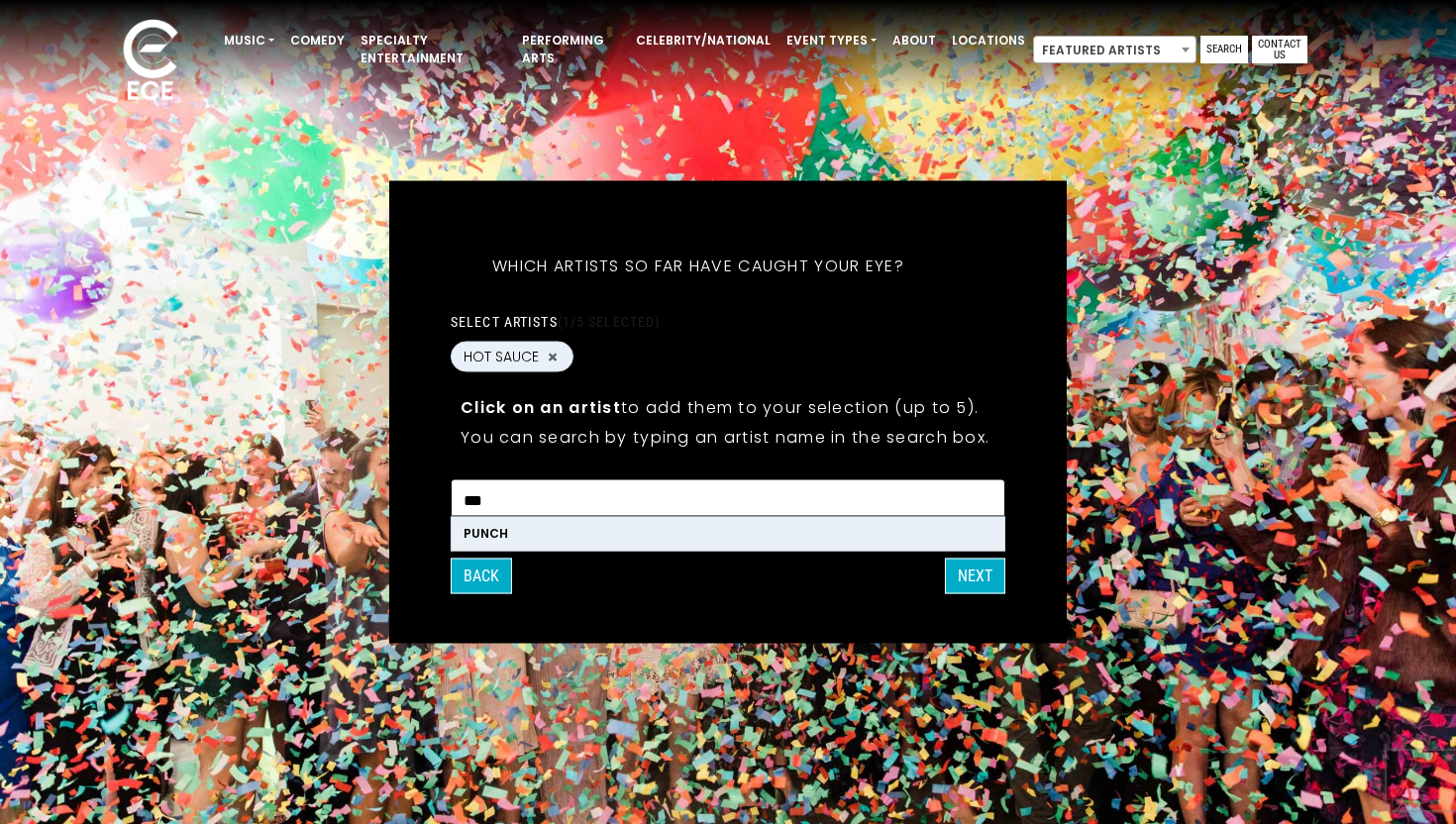 click on "PUNCH" at bounding box center [728, 534] 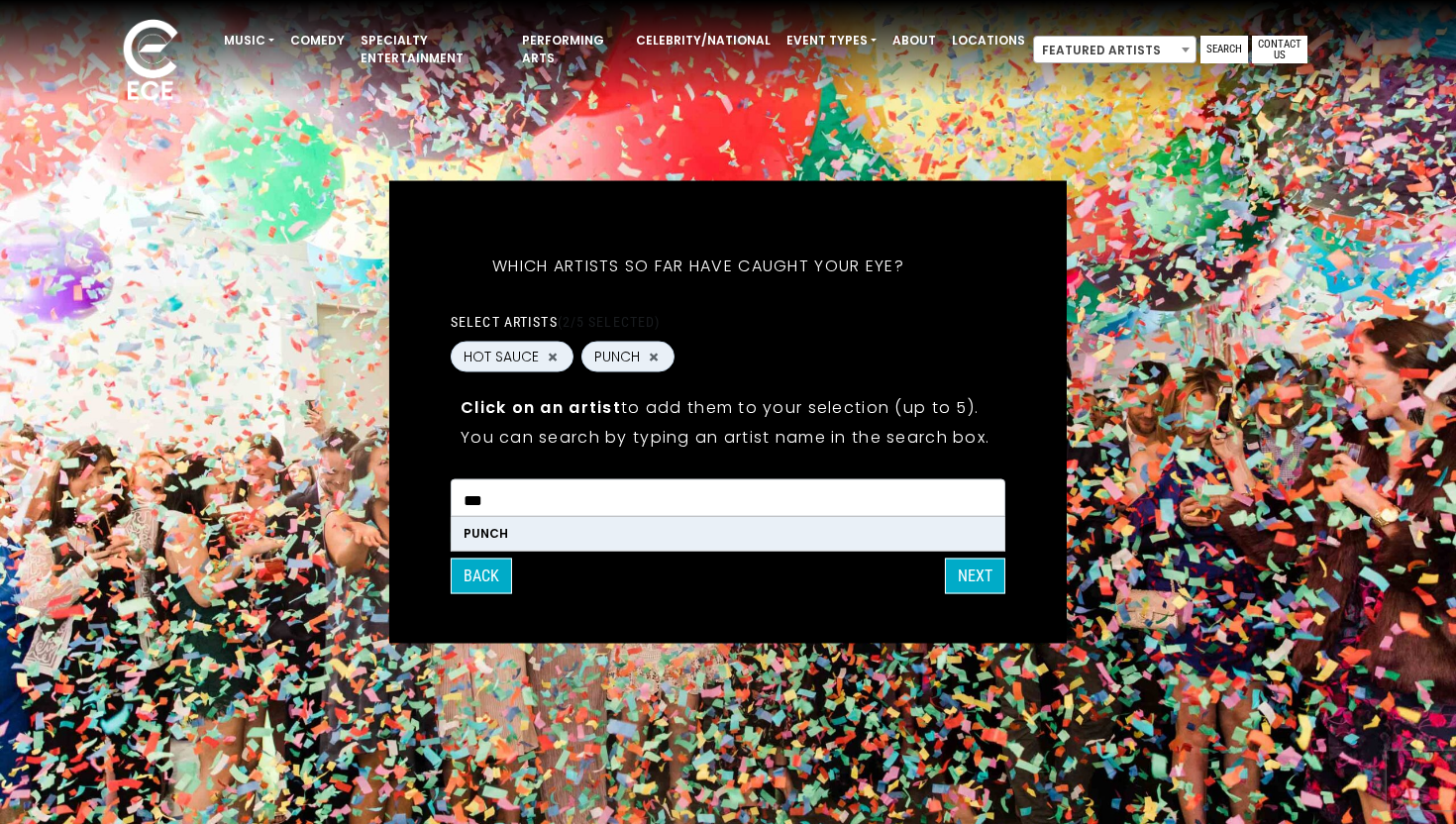 click on "***" at bounding box center (728, 501) 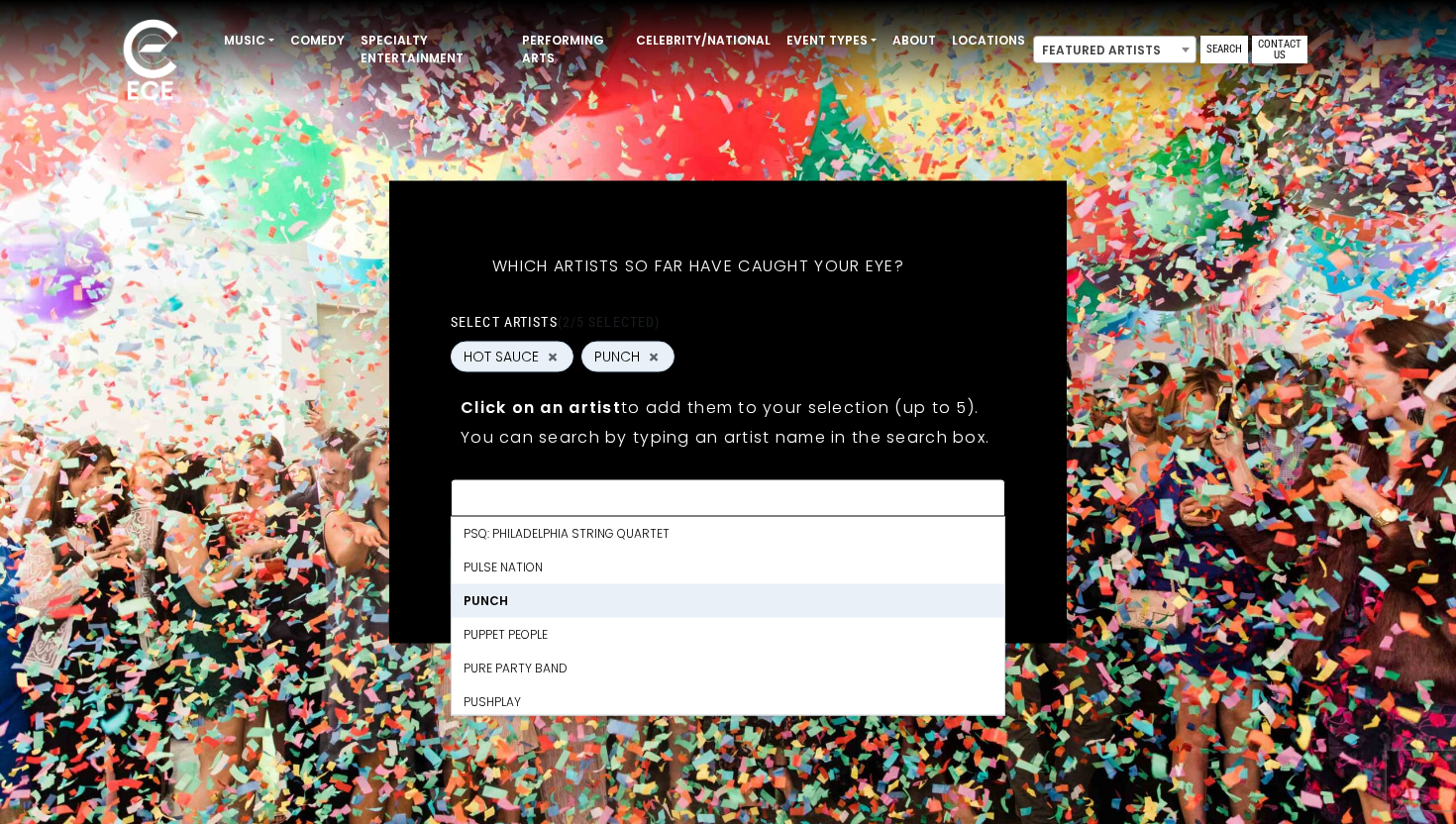 scroll, scrollTop: 11584, scrollLeft: 0, axis: vertical 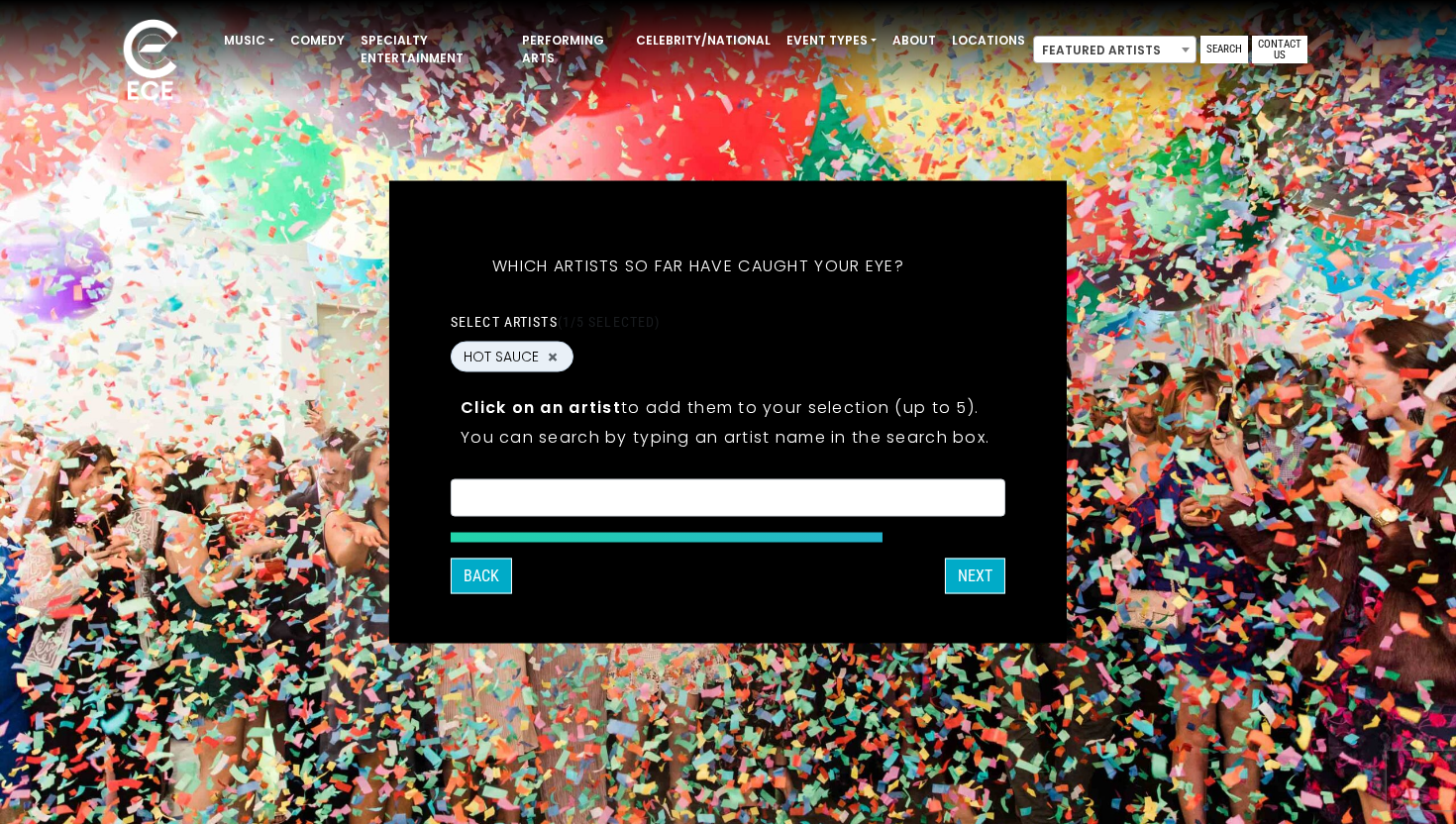 click on "Back
Next" at bounding box center [728, 576] 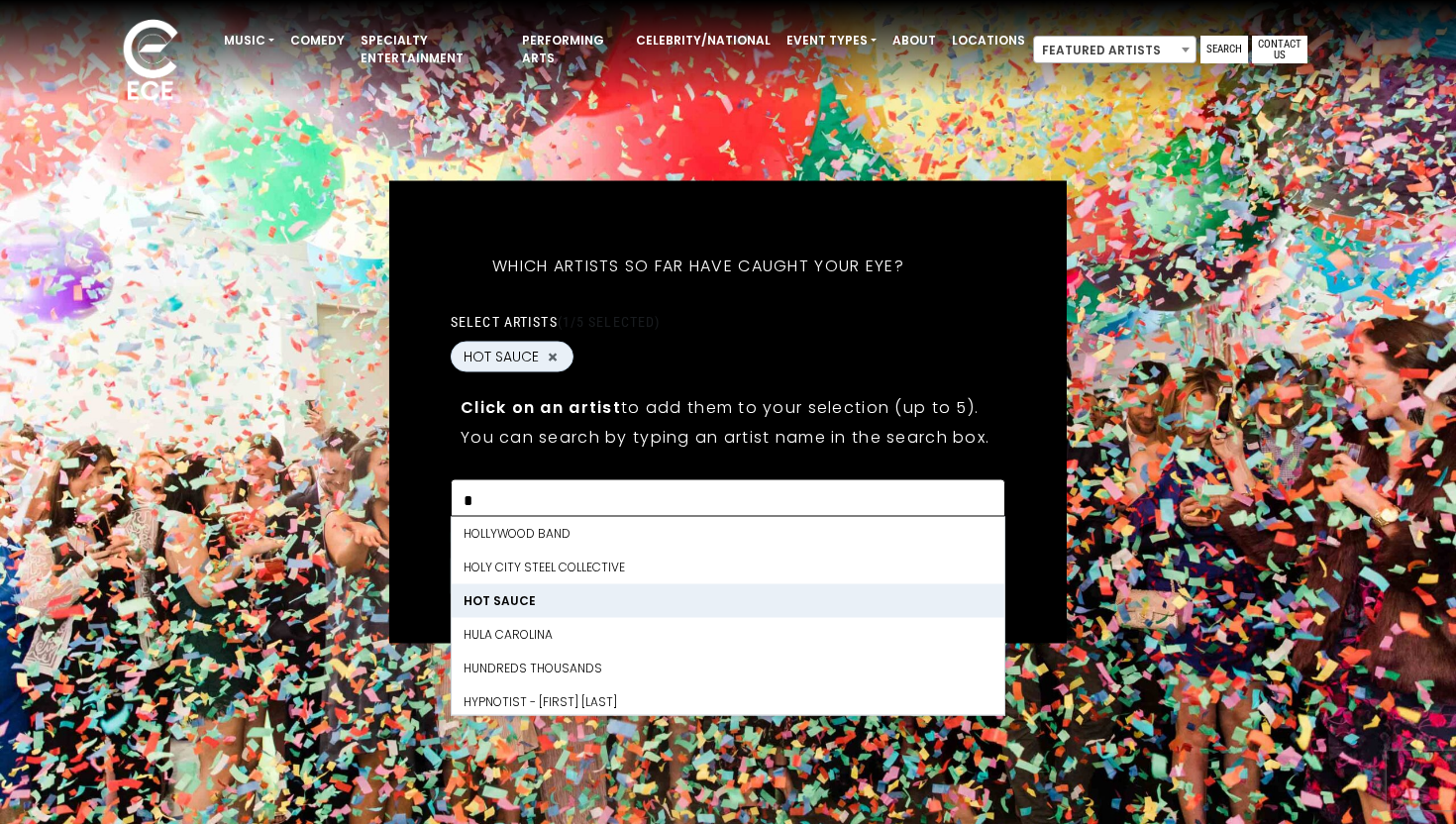 scroll, scrollTop: 0, scrollLeft: 0, axis: both 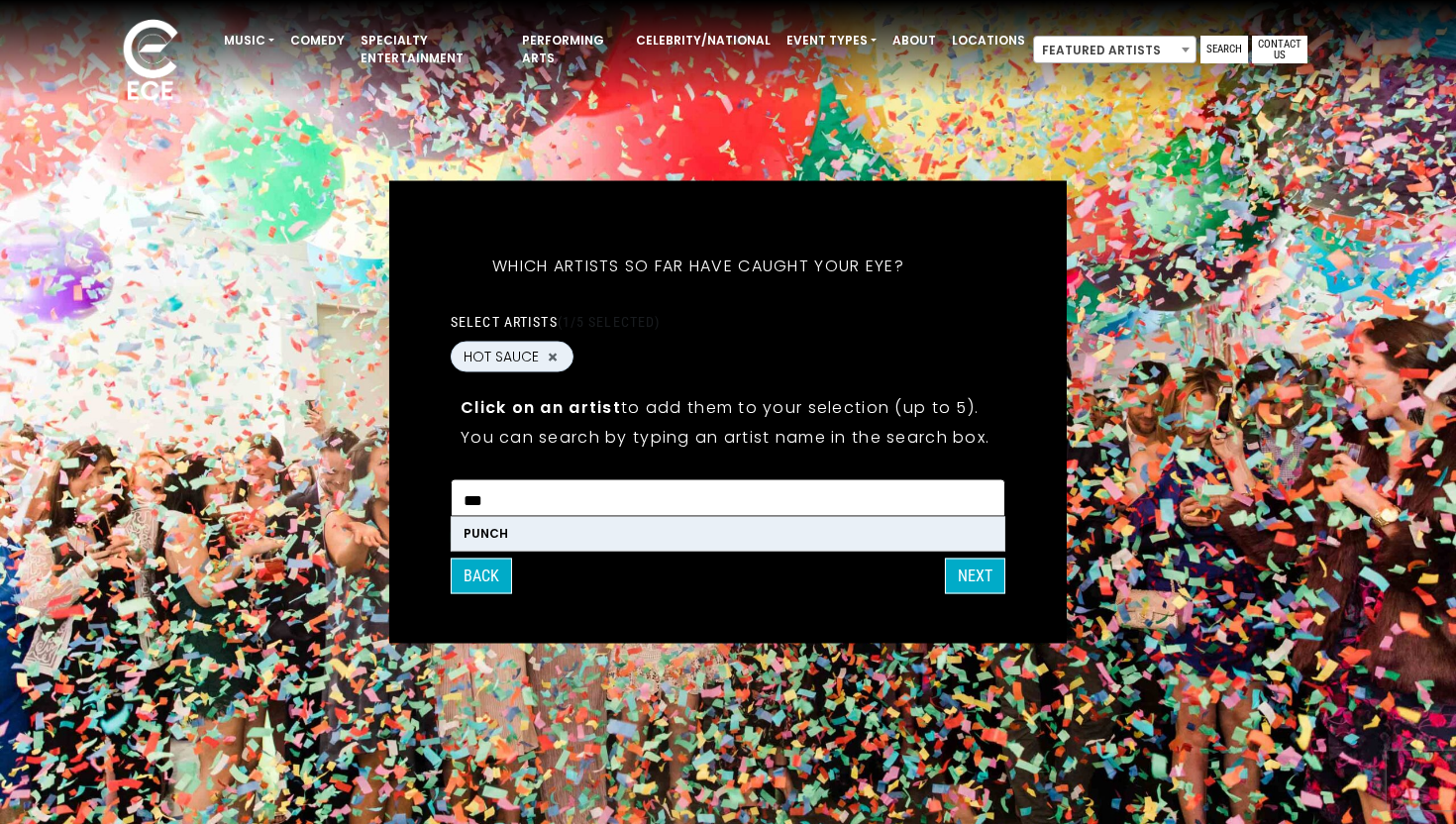 click on "PUNCH" at bounding box center [728, 534] 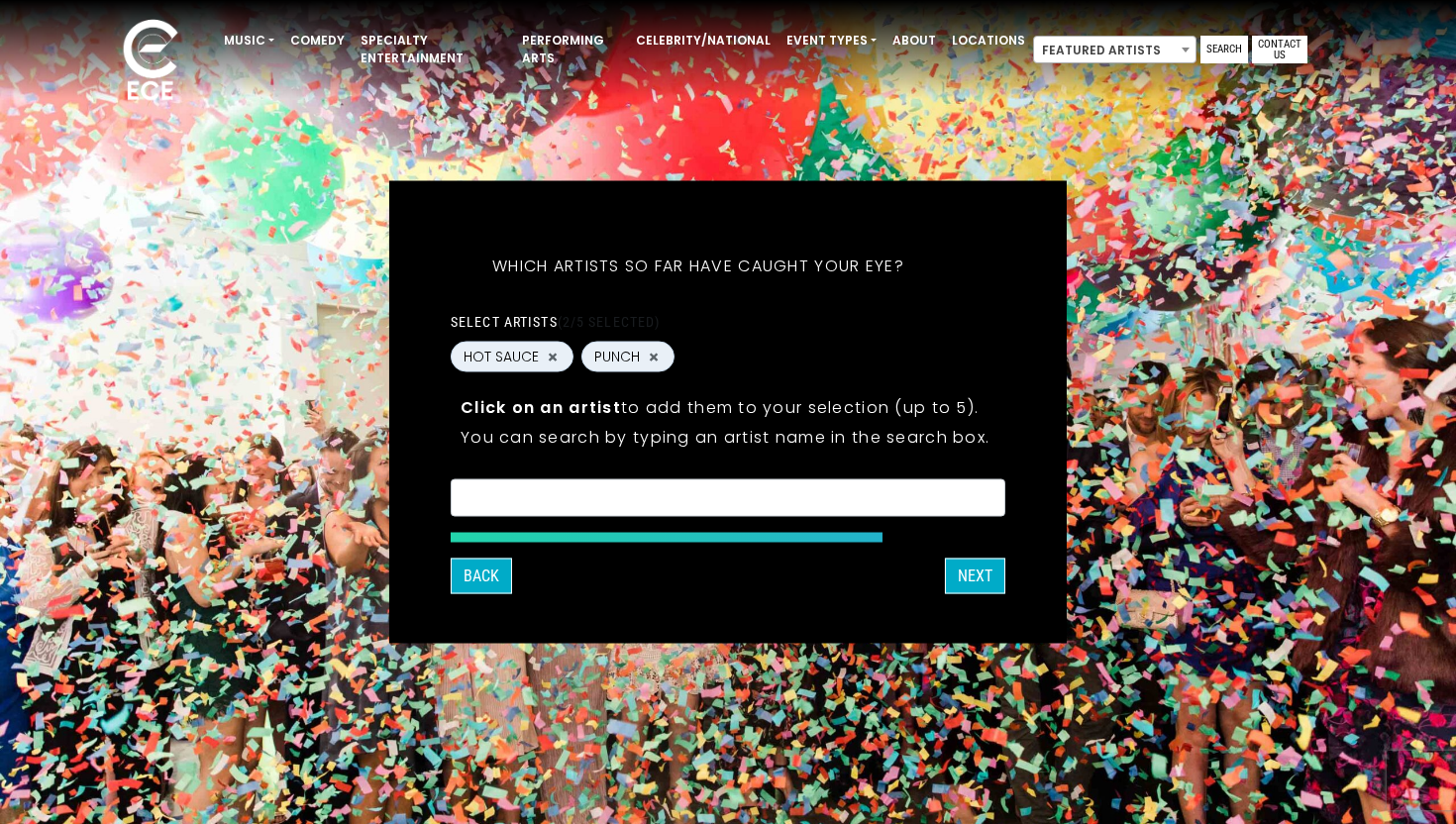 click on "Back
Next" at bounding box center (728, 576) 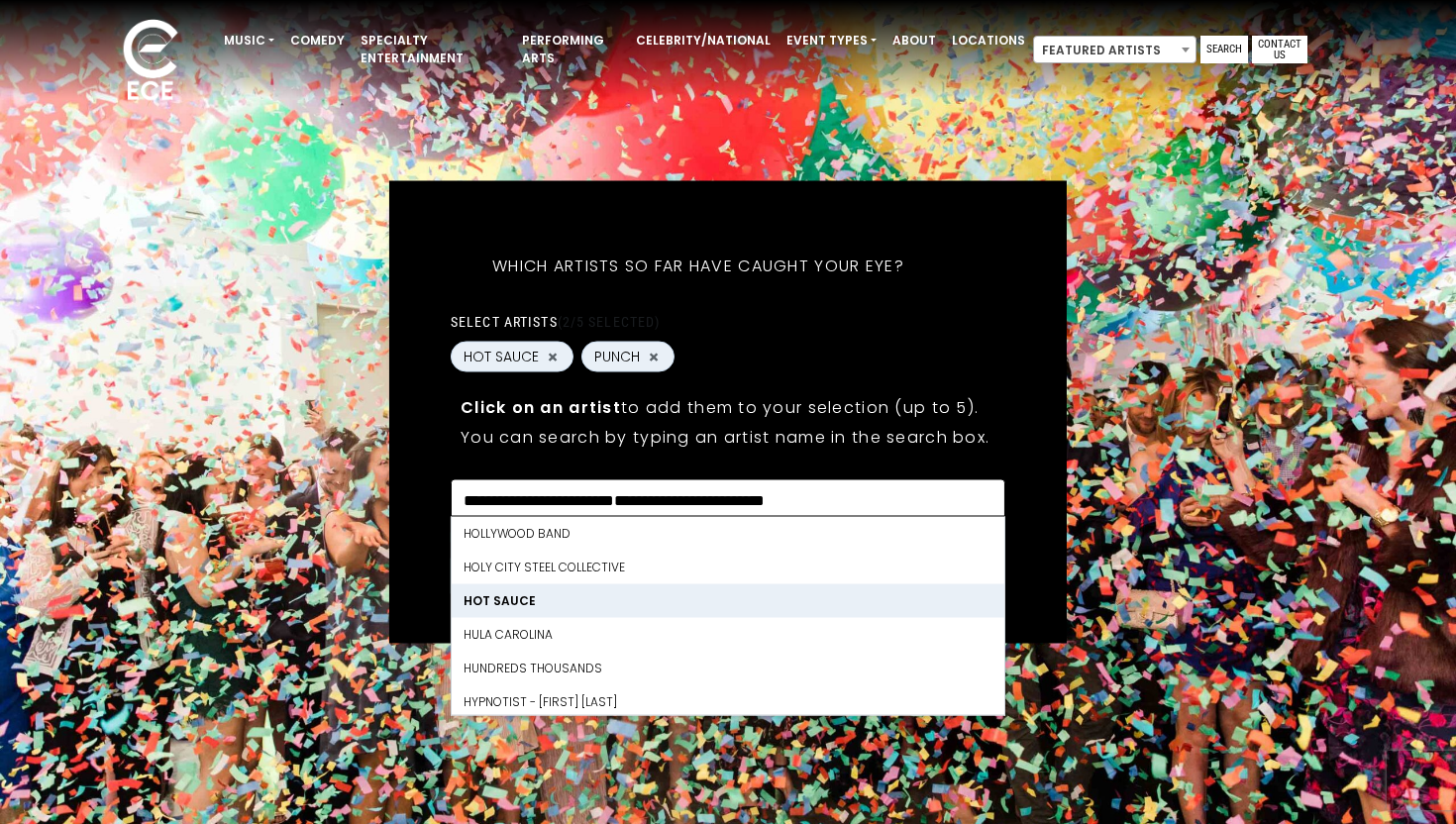 scroll, scrollTop: 0, scrollLeft: 0, axis: both 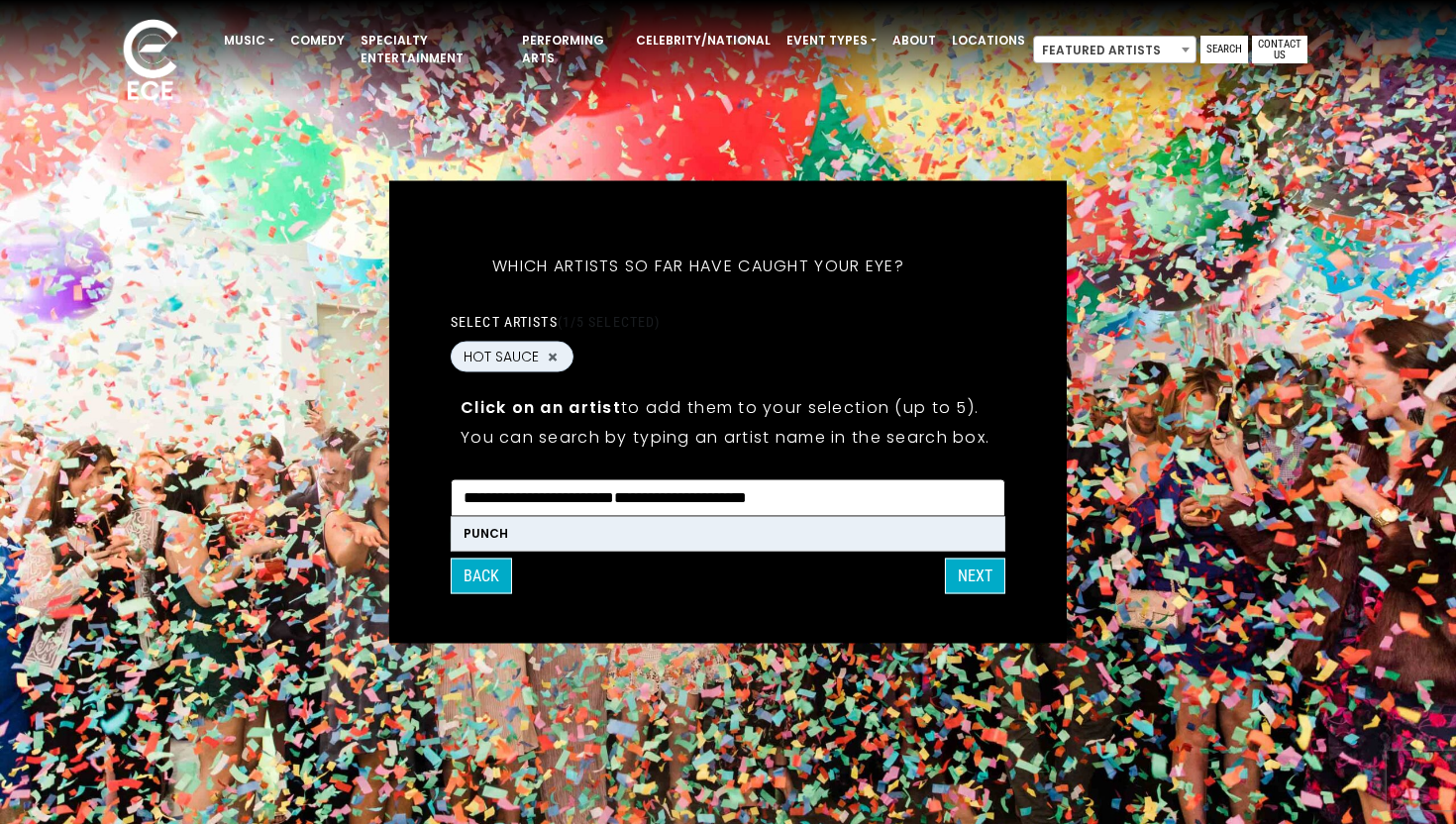 click on "PUNCH" at bounding box center (728, 534) 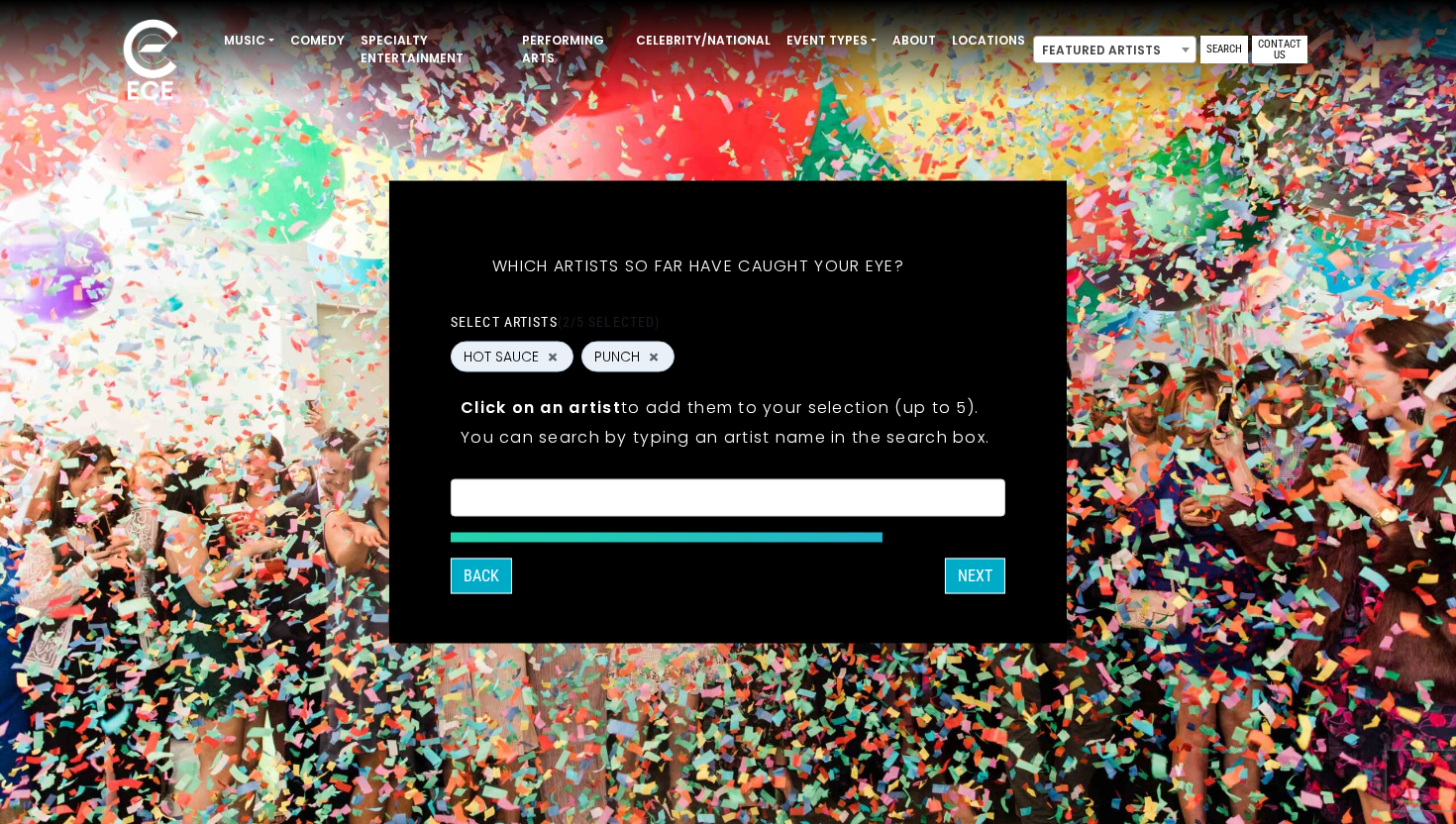 click on "What's your first and last name?
Thanks  [FIRST], ! What's your email and the best number to reach you at?
Great! Now tell us a little about your event.
What kind of event is it?
Let's get some names for the wedding:
* * *" at bounding box center [728, 412] 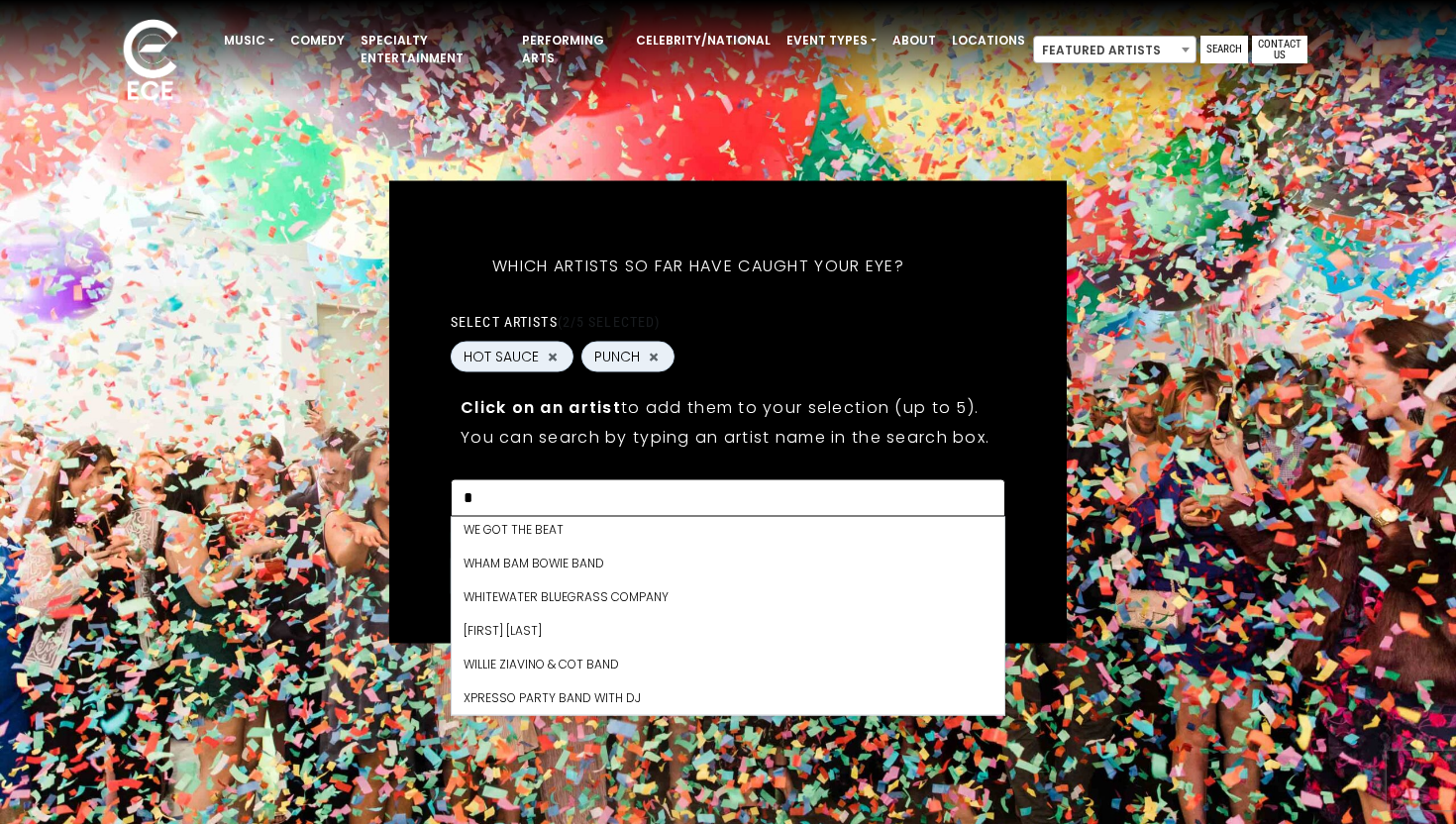 scroll, scrollTop: 0, scrollLeft: 0, axis: both 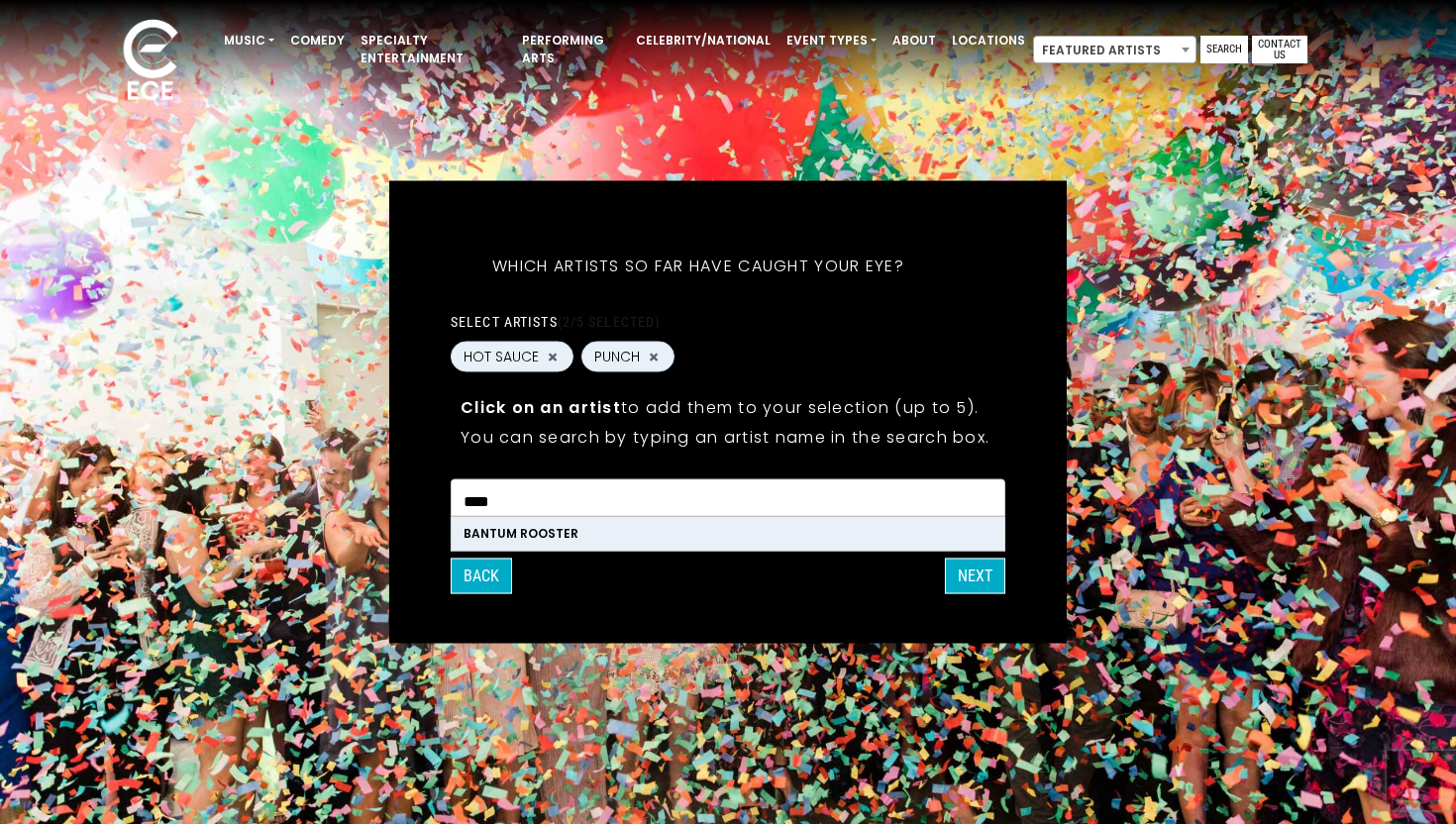 click on "Bantum Rooster" at bounding box center (728, 534) 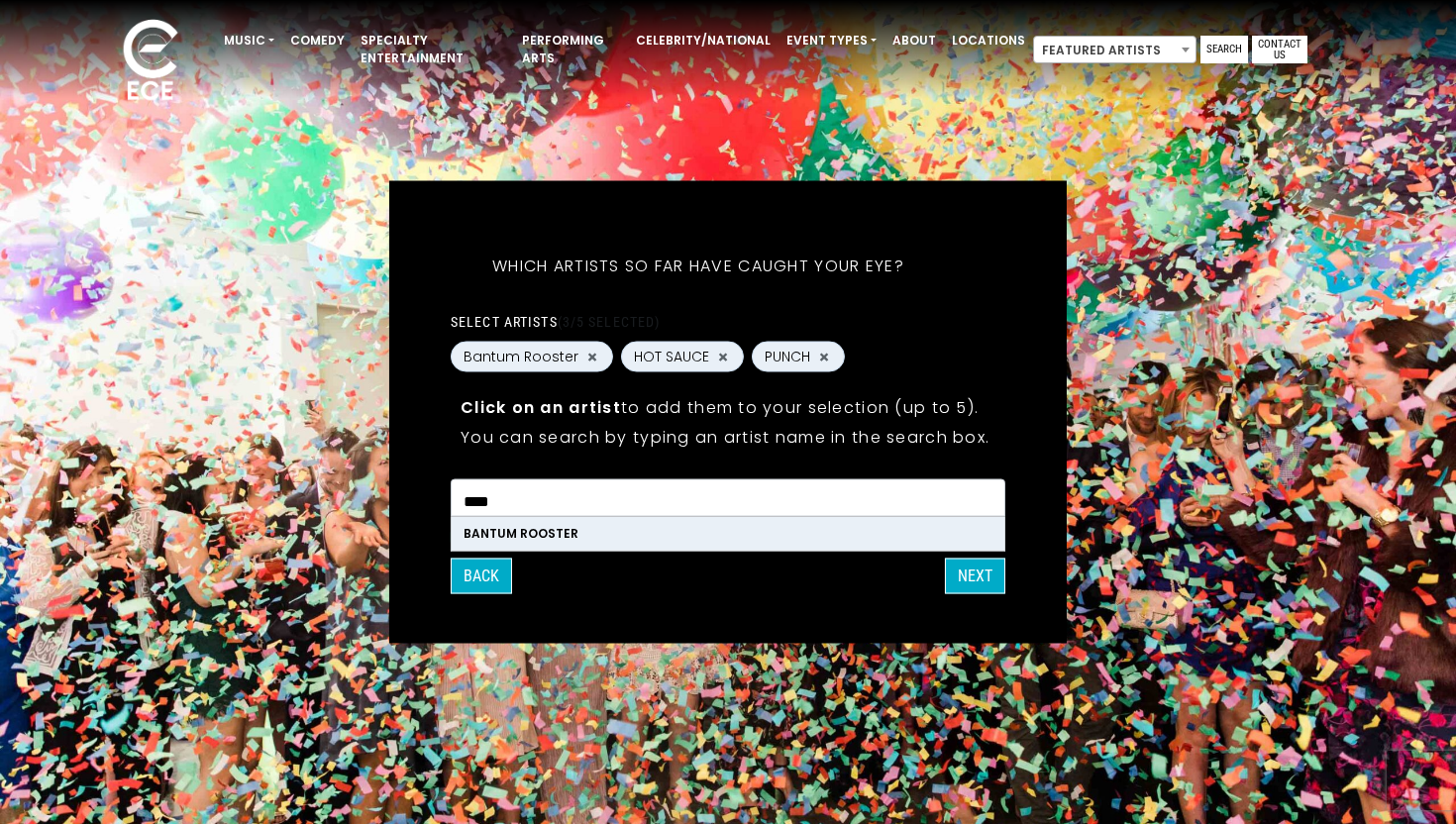 click on "Bantum Rooster" at bounding box center (728, 534) 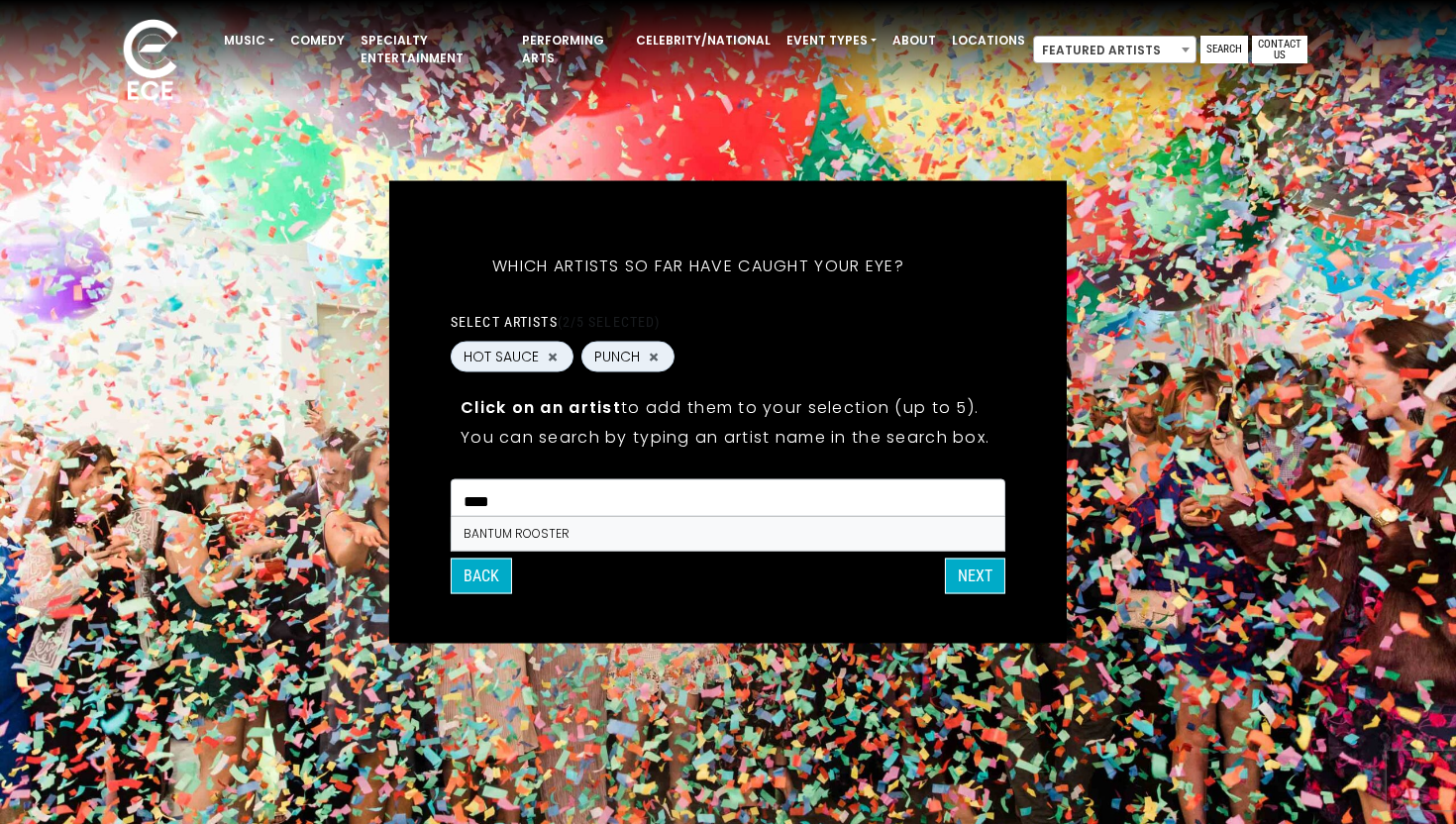 click on "Bantum Rooster" at bounding box center (728, 534) 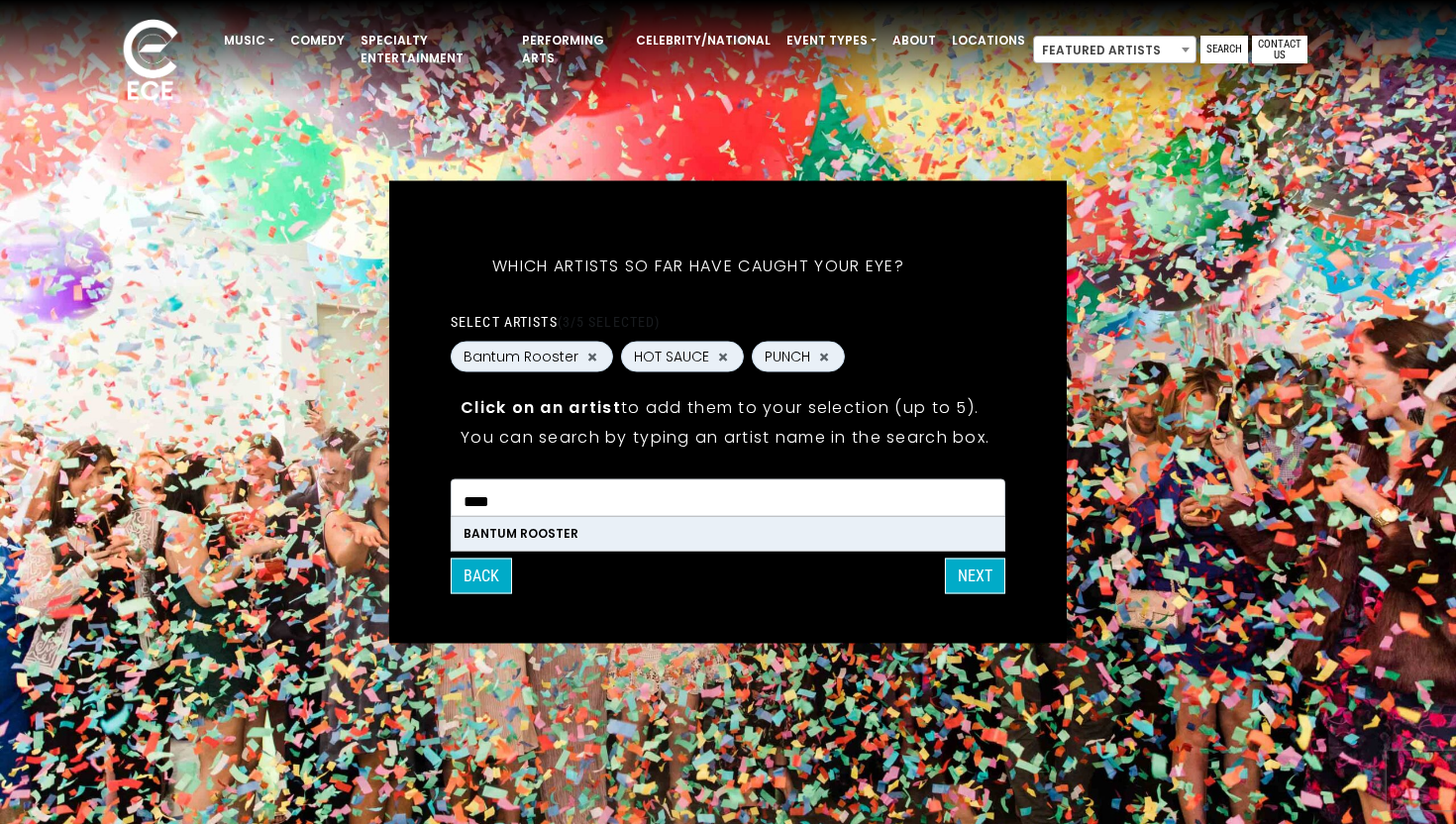click on "× × × ****" at bounding box center (728, 498) 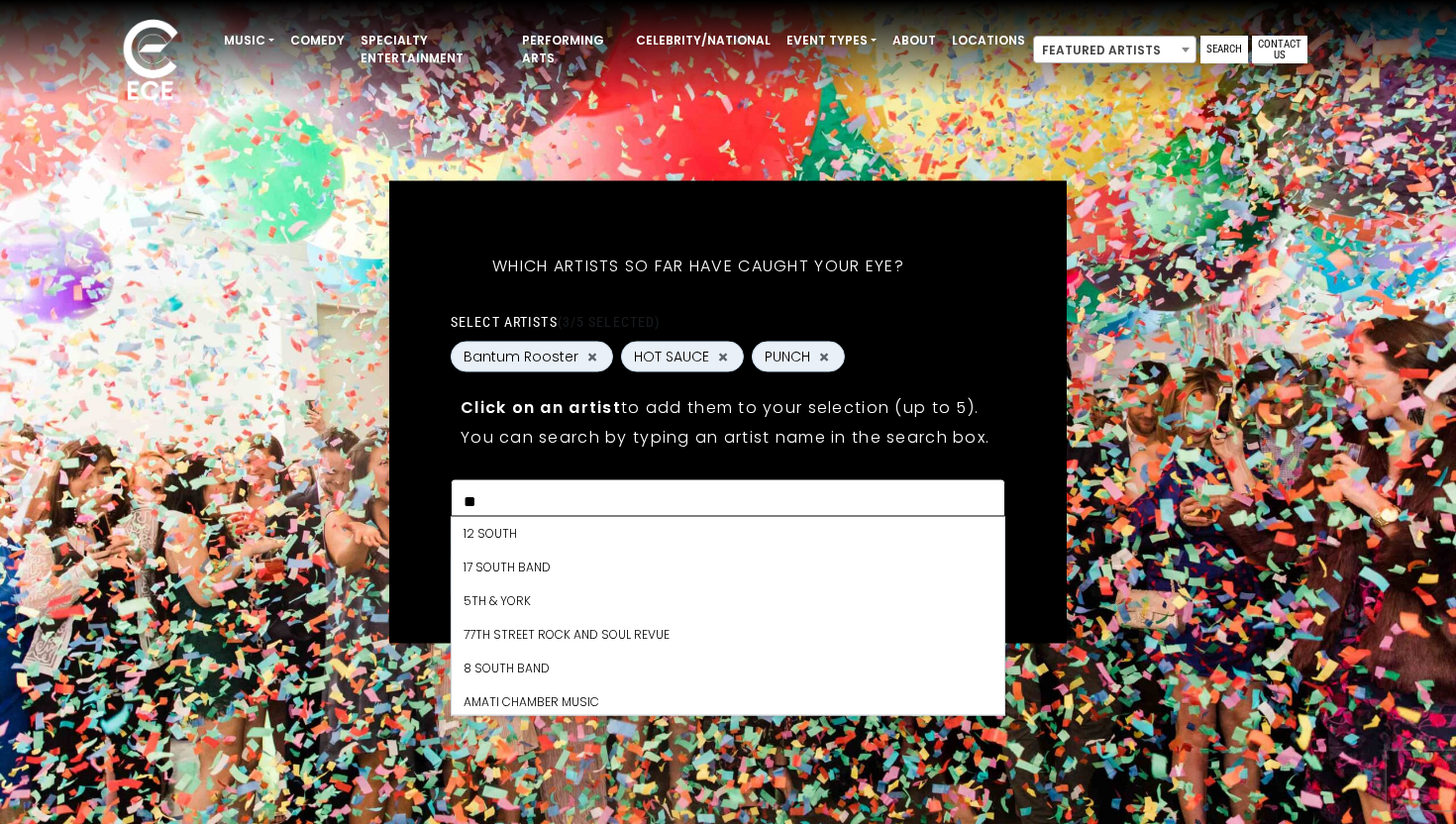 scroll, scrollTop: 0, scrollLeft: 0, axis: both 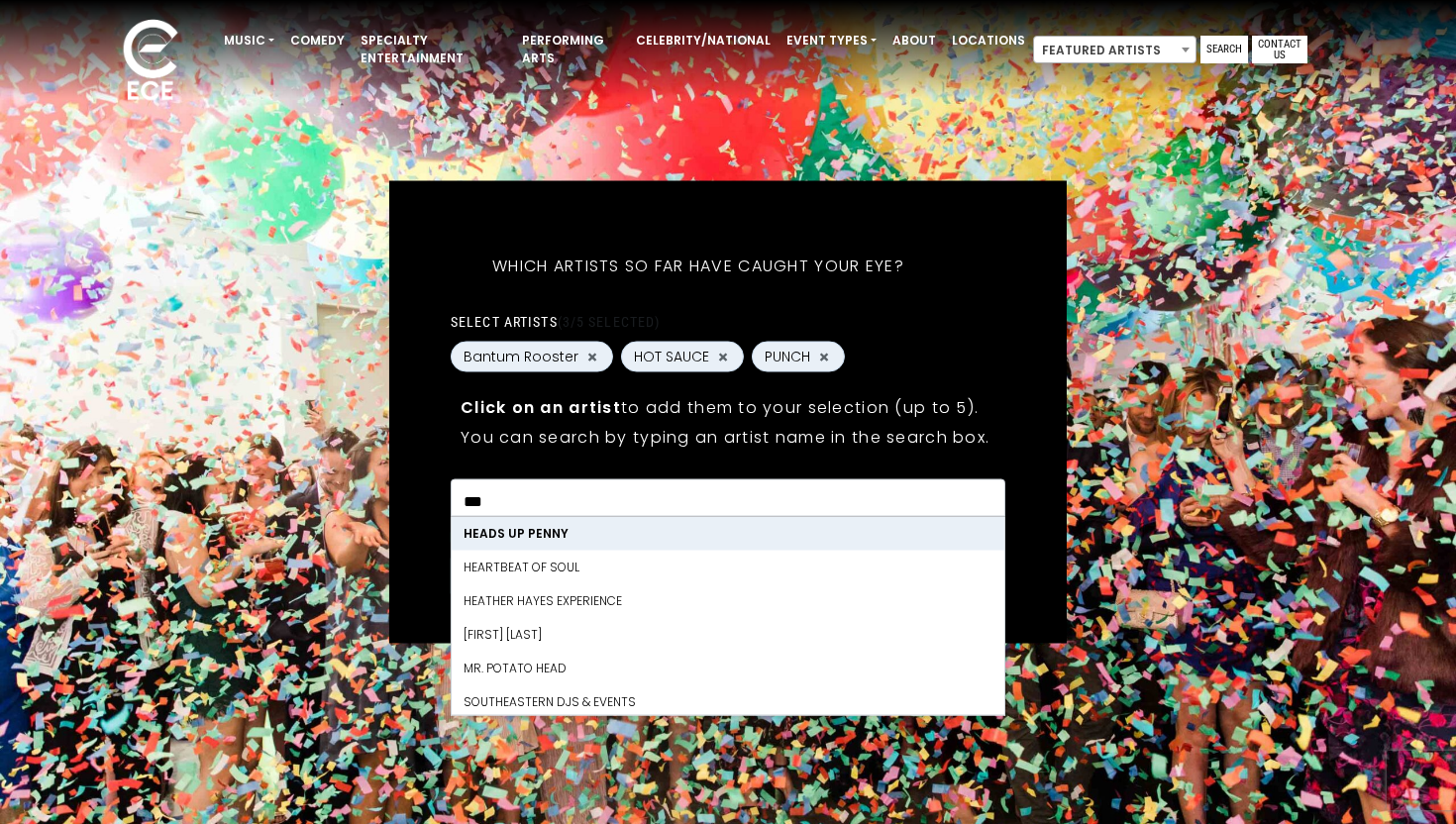 click on "HEADS UP PENNY" at bounding box center [728, 534] 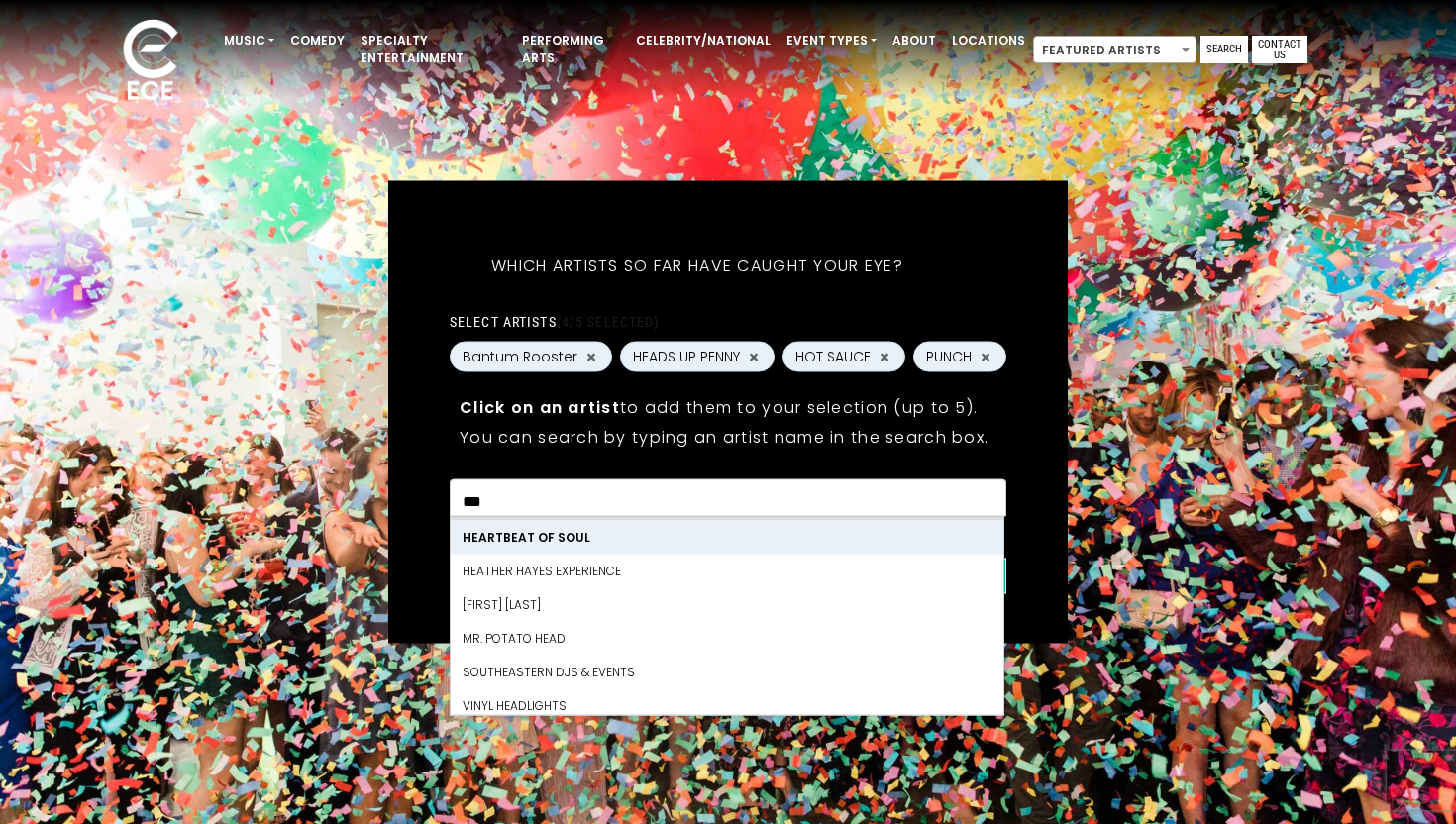 scroll, scrollTop: 38, scrollLeft: 0, axis: vertical 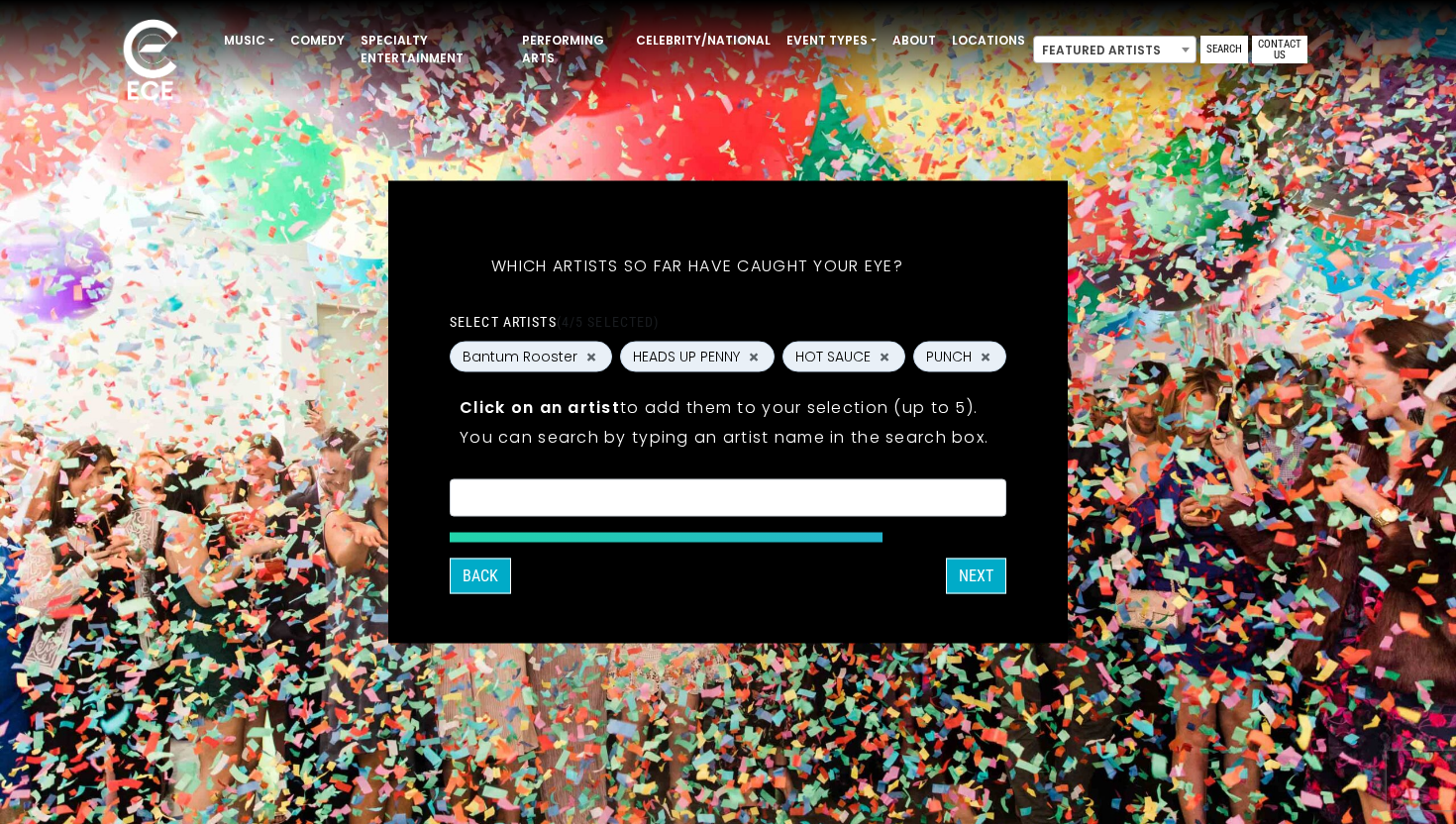 click on "**********" at bounding box center (728, 413) 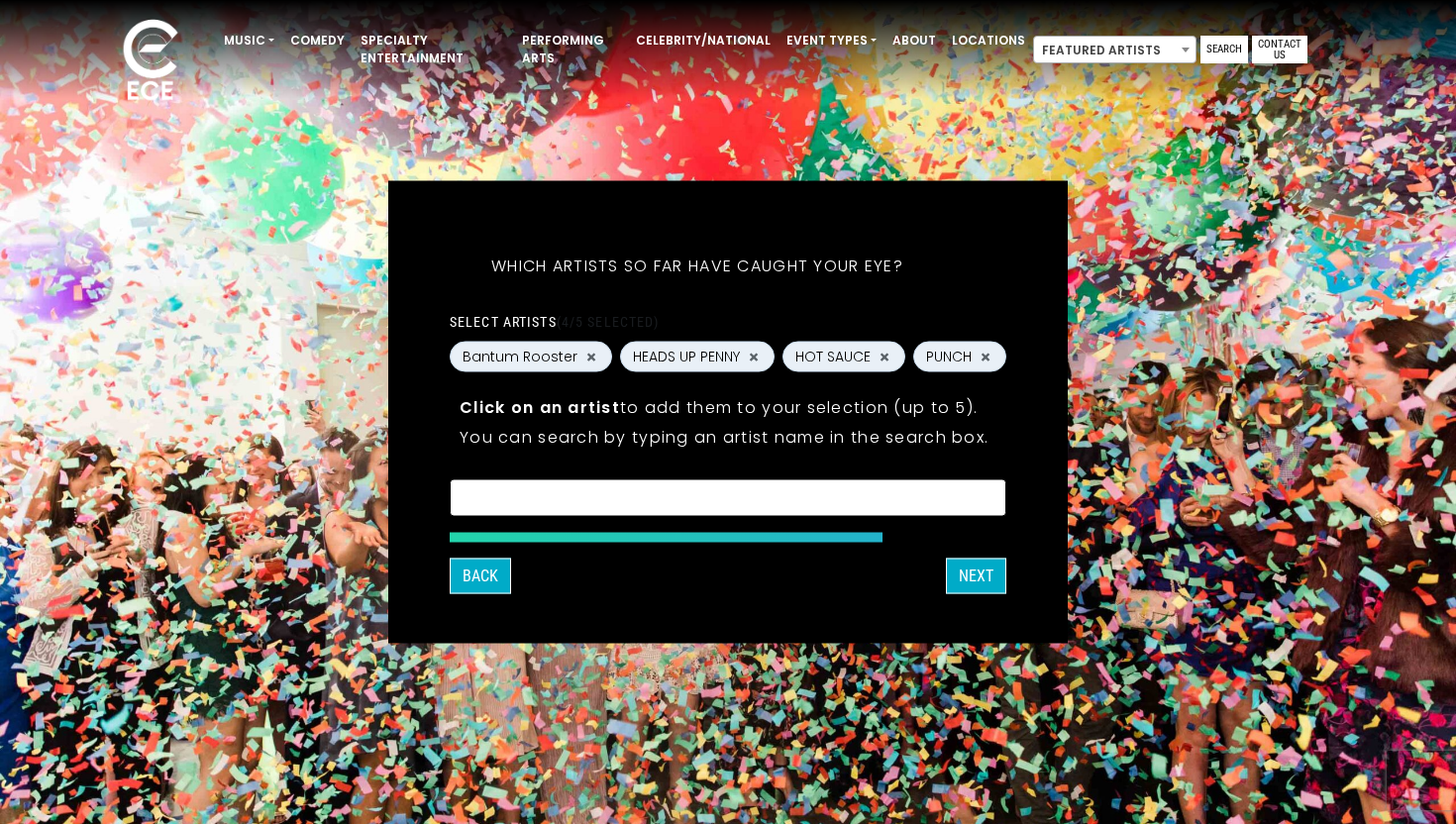 click at bounding box center (727, 501) 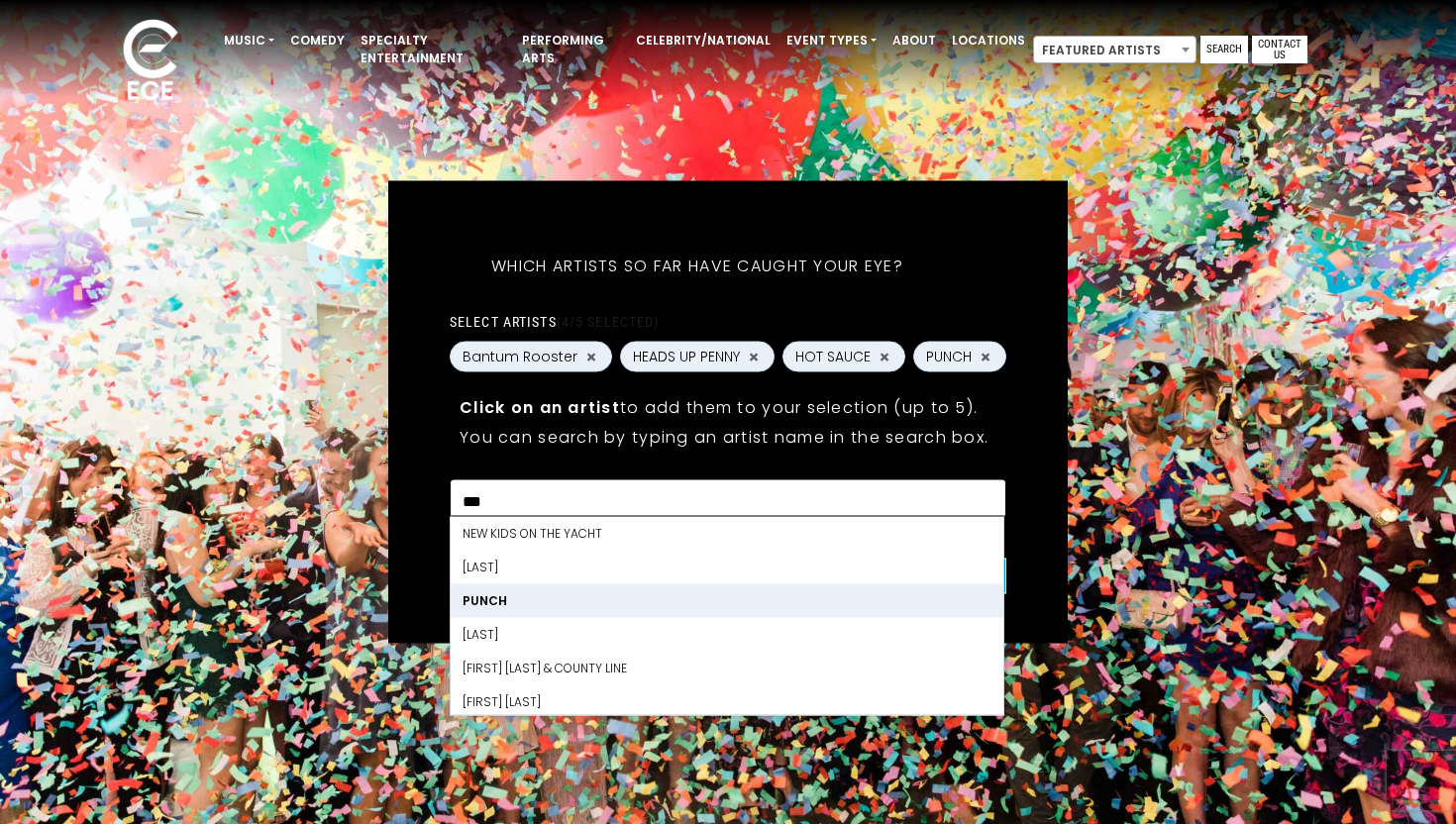 scroll, scrollTop: 0, scrollLeft: 0, axis: both 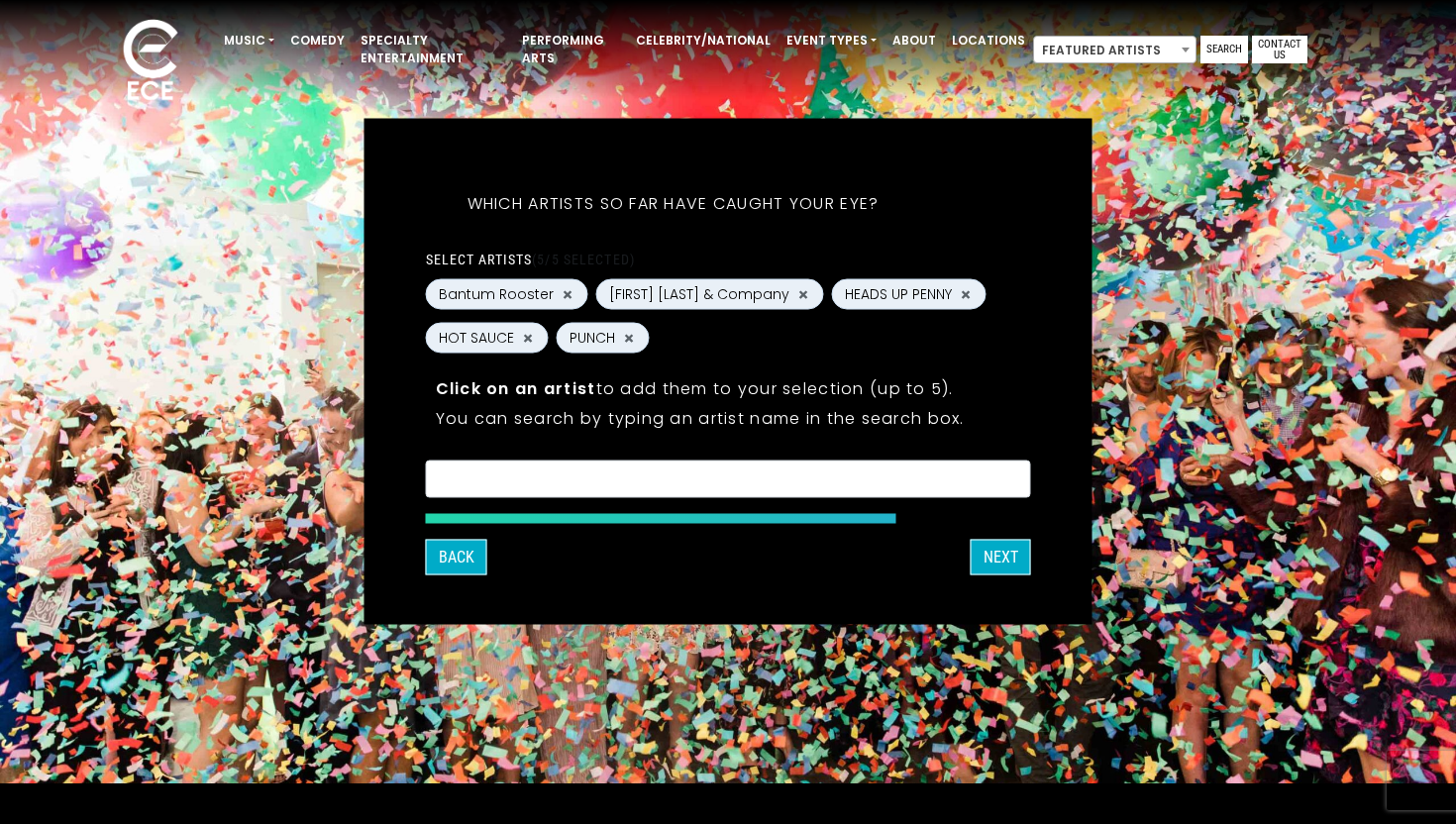 click on "Click on an artist  to add them to your selection (up to 5).
You can search by typing an artist name in the search box." at bounding box center [728, 406] 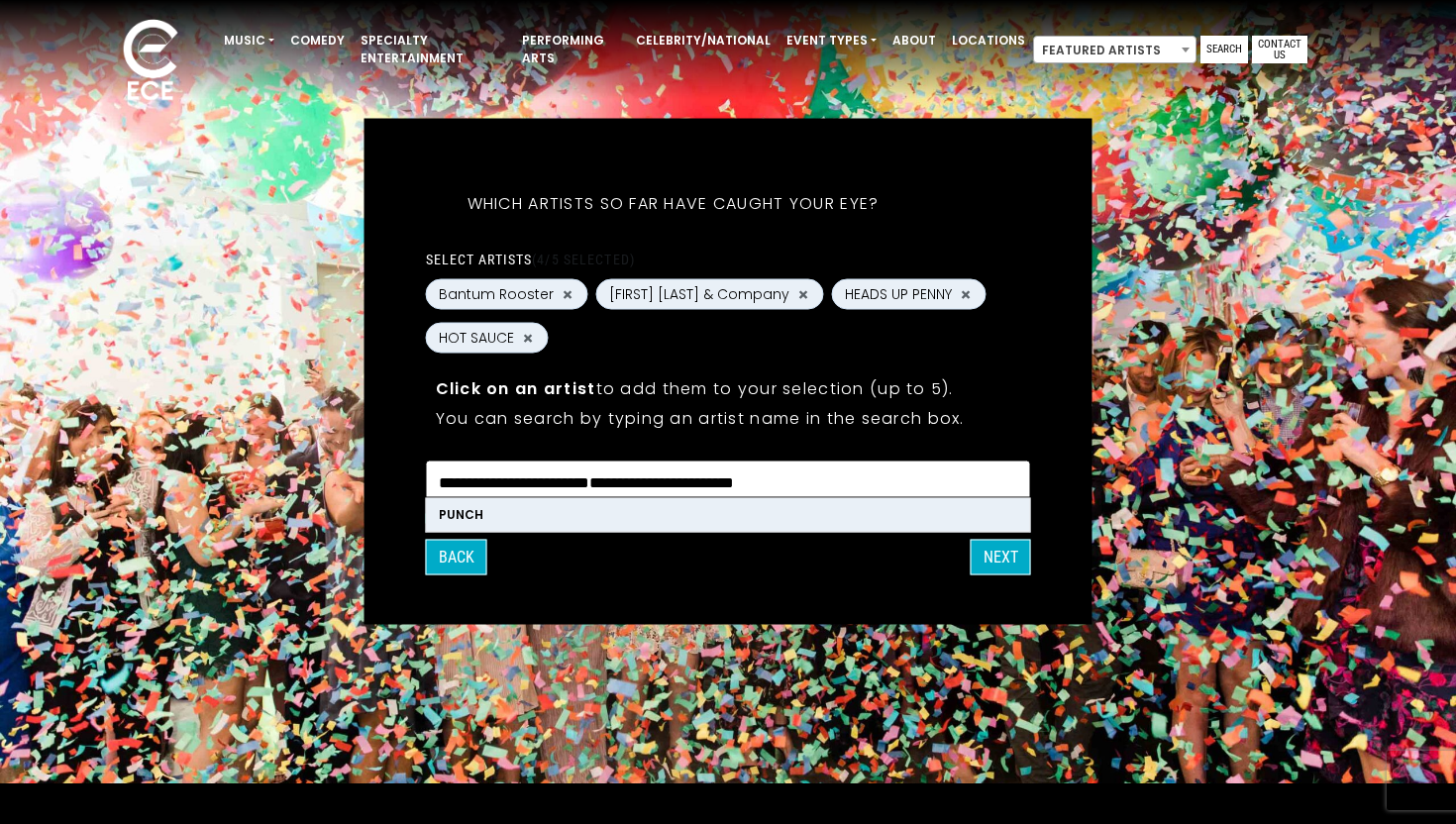 scroll, scrollTop: 26, scrollLeft: 0, axis: vertical 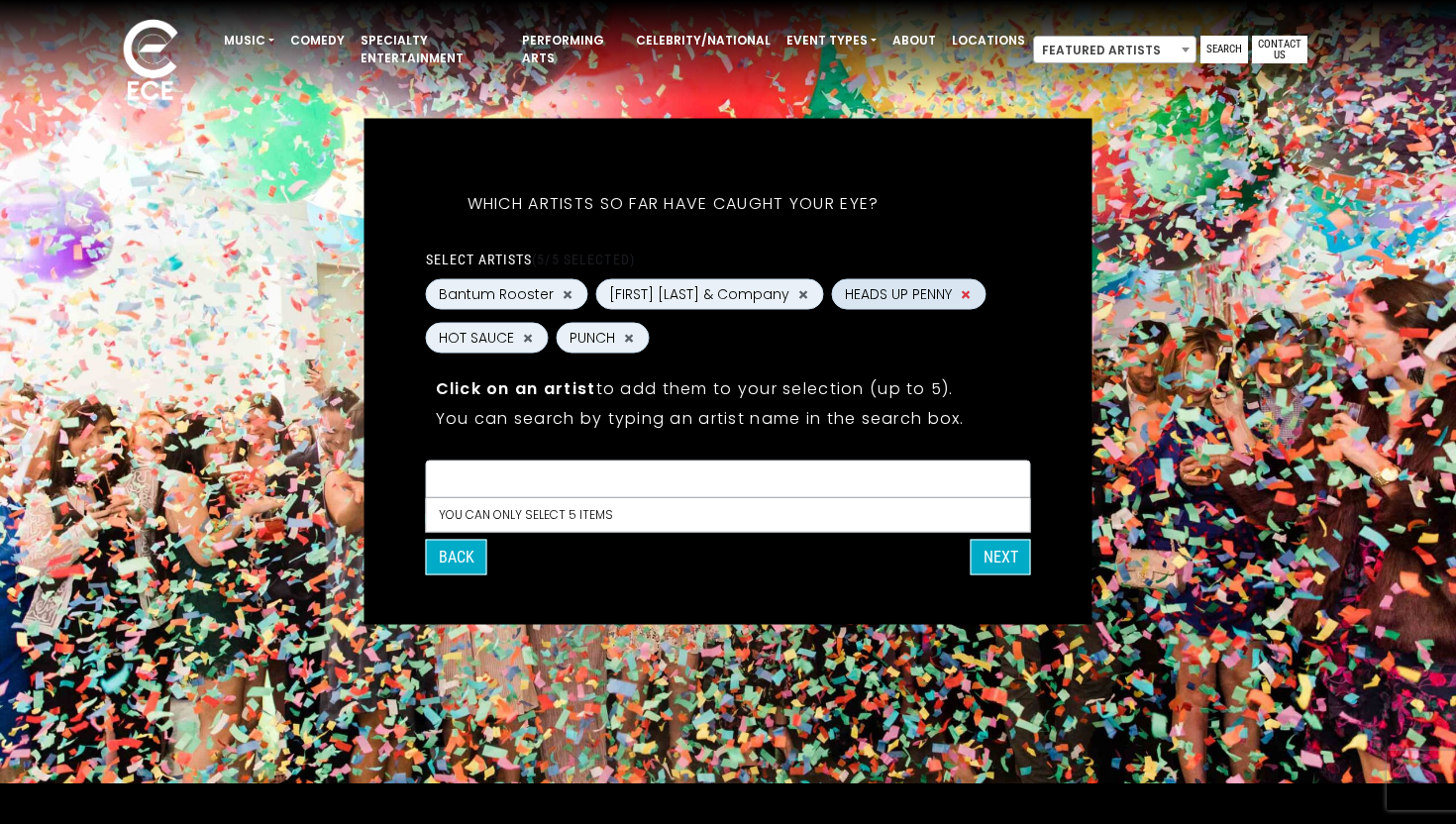click on "×" at bounding box center [966, 294] 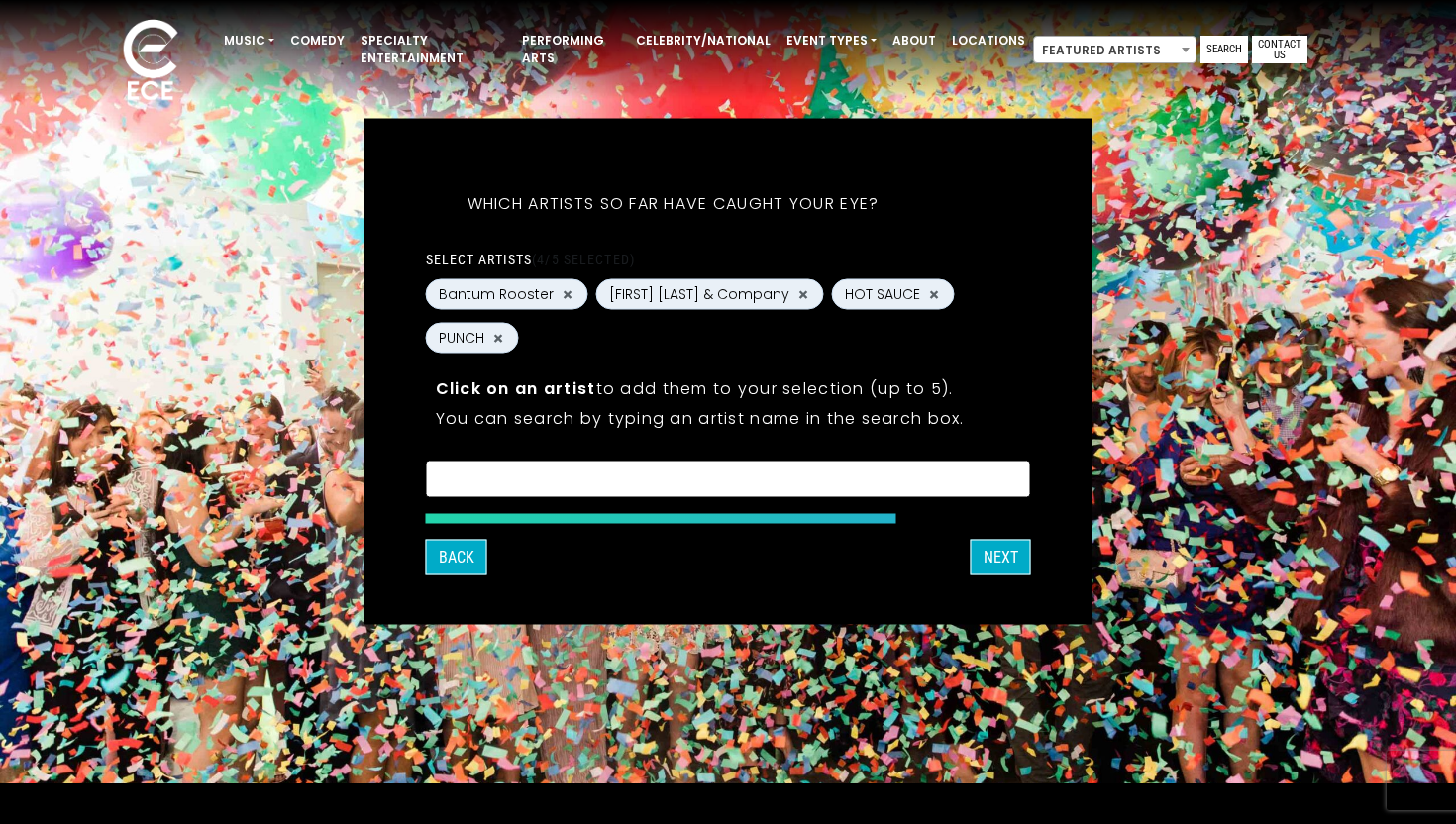 click at bounding box center [728, 482] 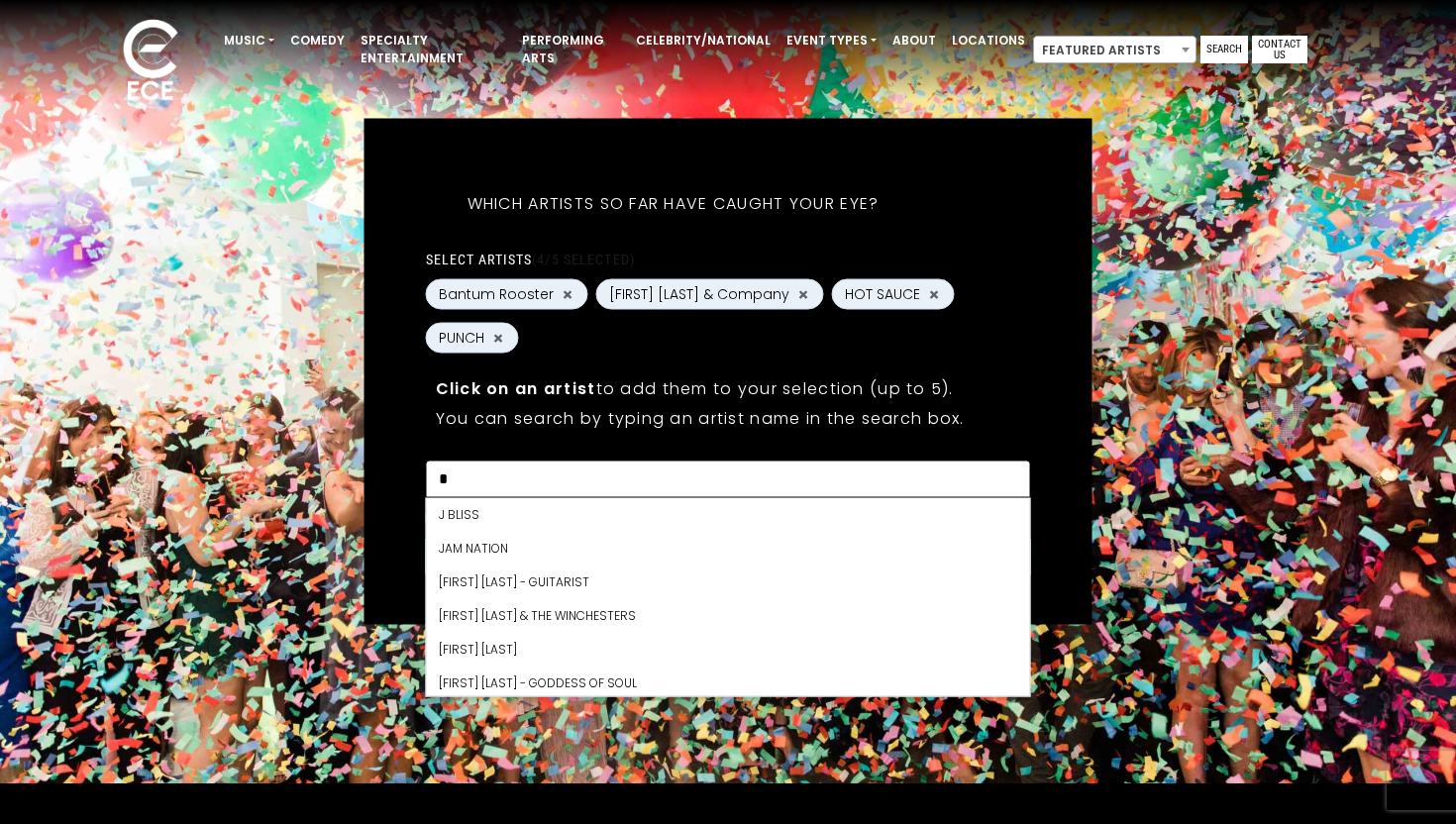 scroll, scrollTop: 0, scrollLeft: 0, axis: both 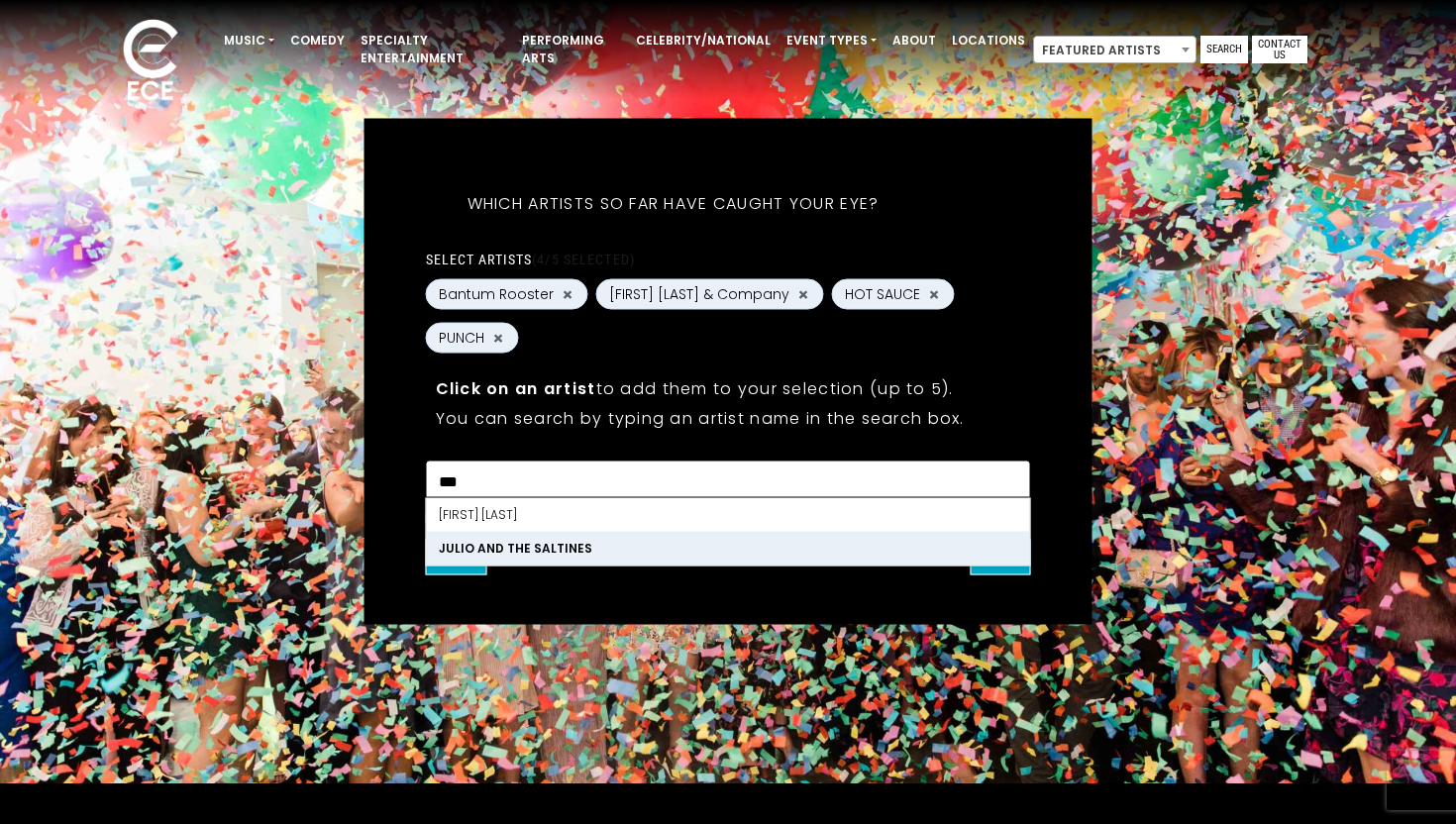 type on "***" 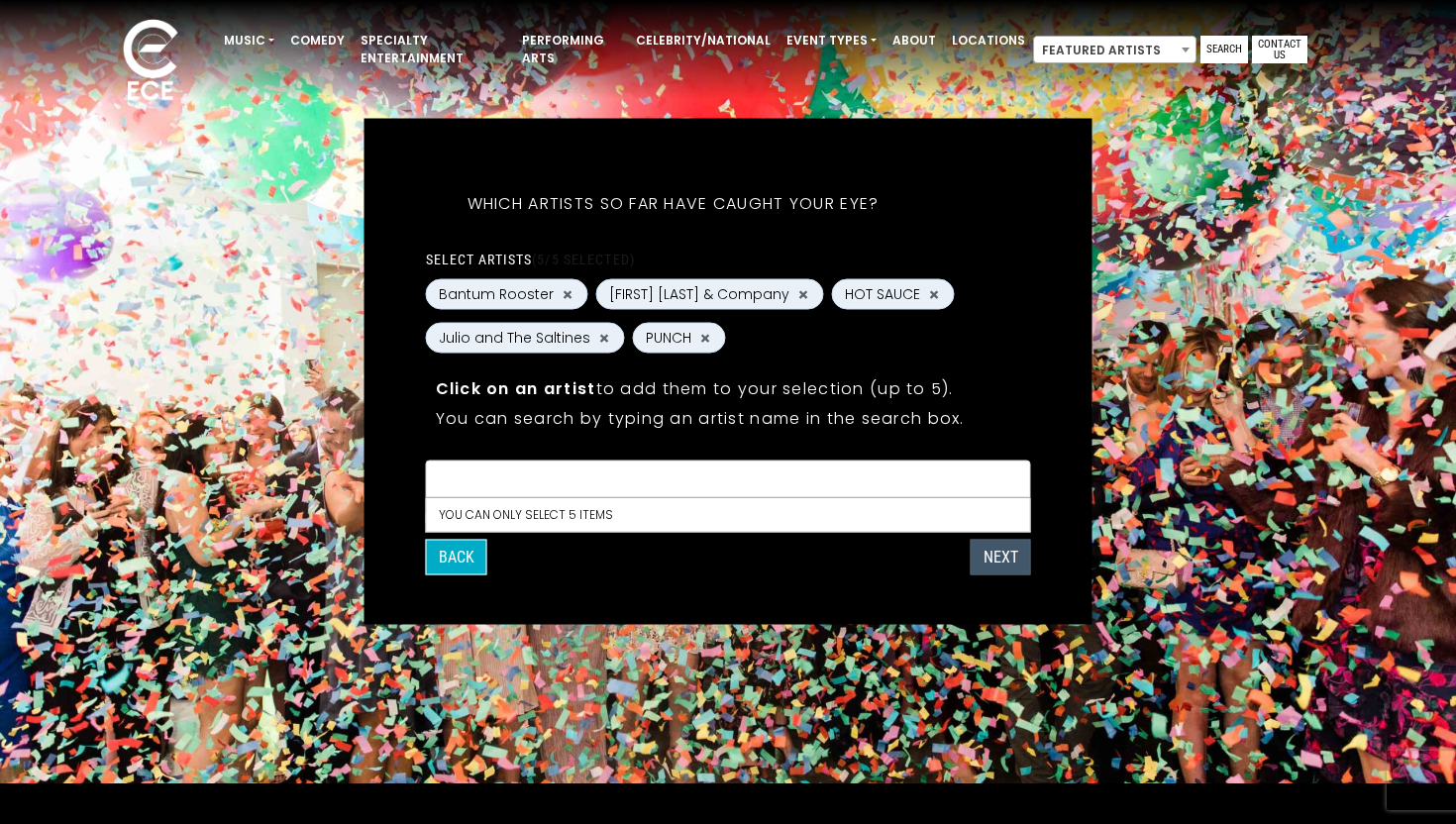 click on "Next" at bounding box center [1000, 558] 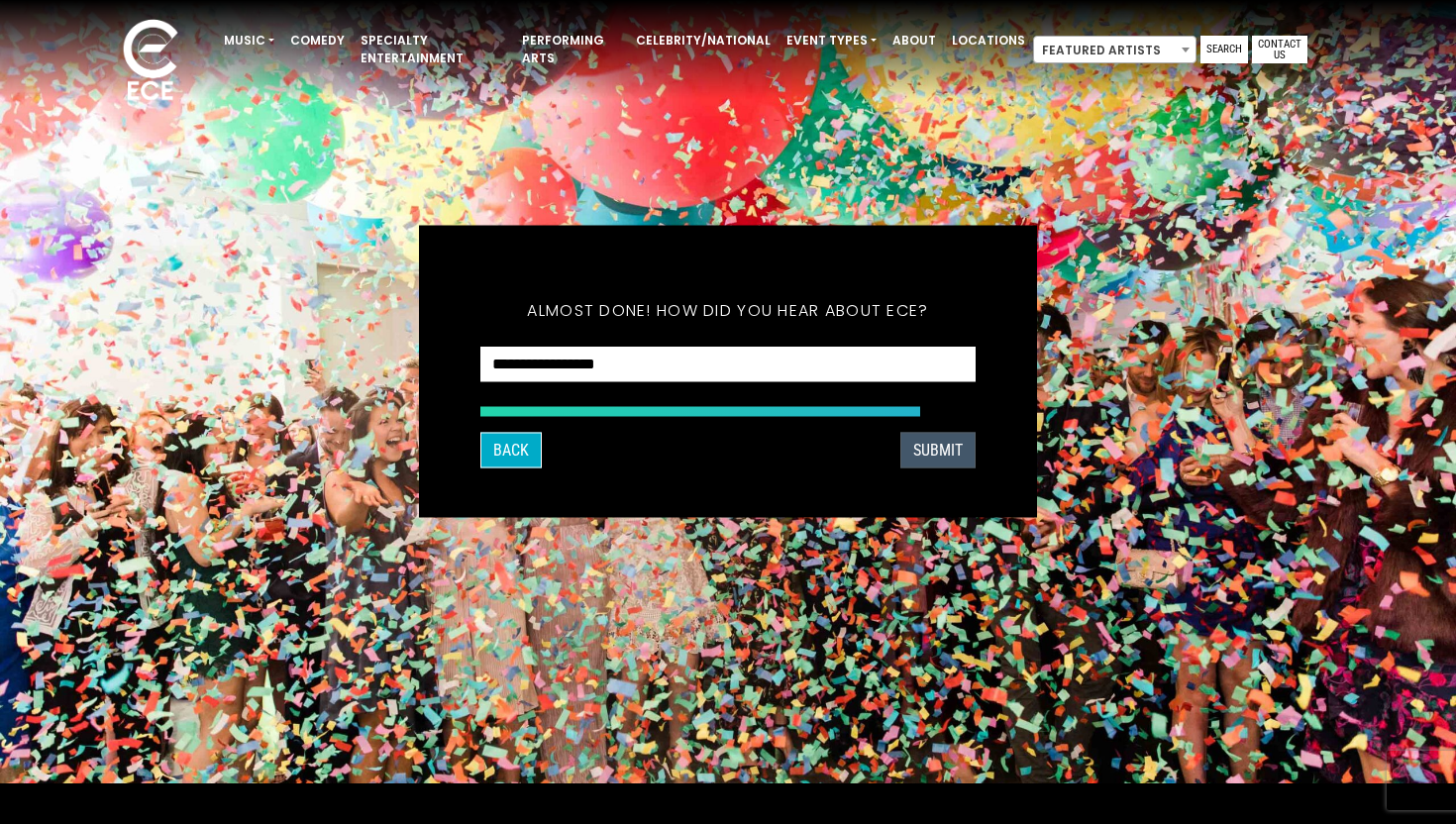 scroll, scrollTop: 148, scrollLeft: 0, axis: vertical 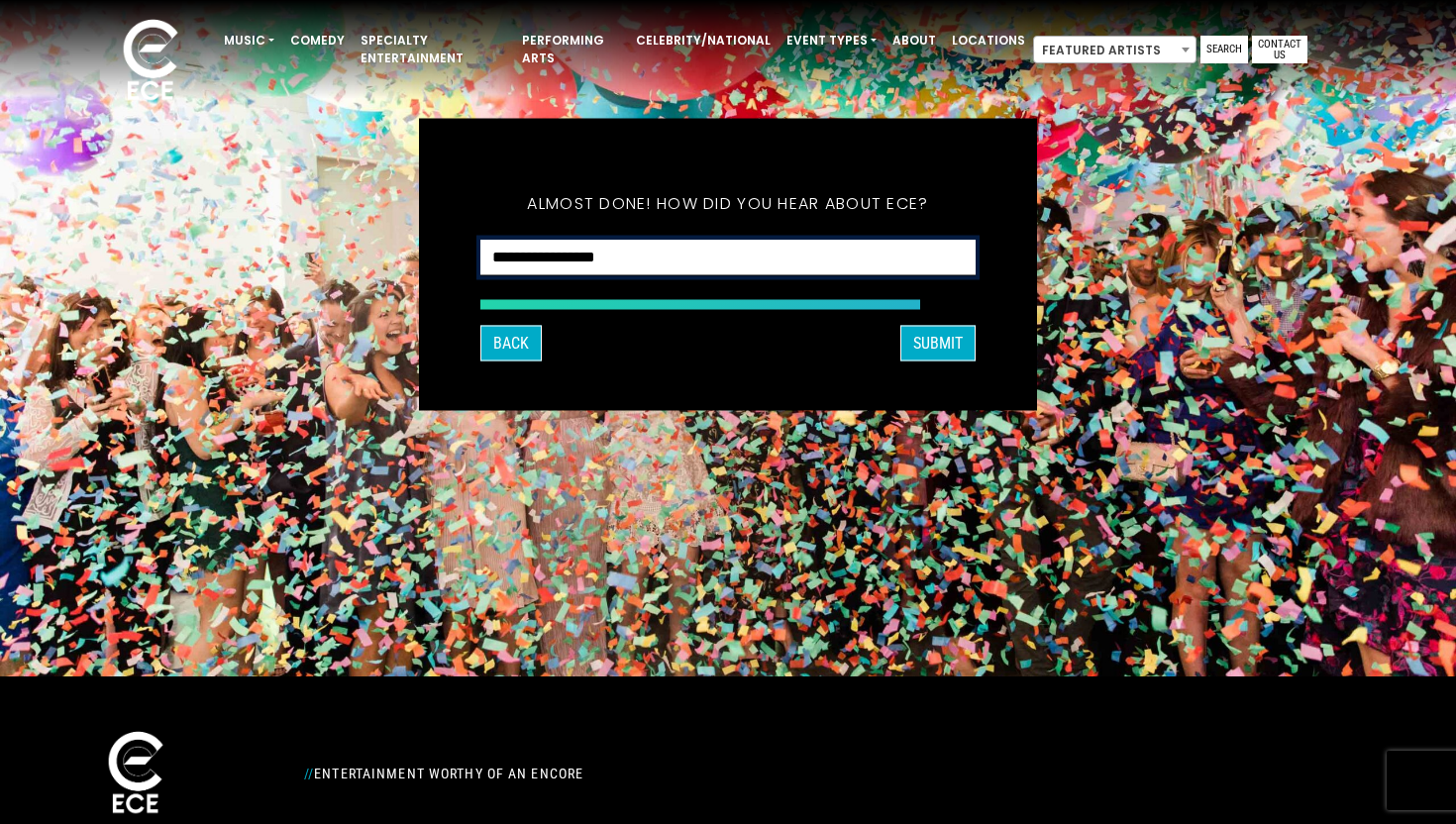click on "**********" at bounding box center (728, 258) 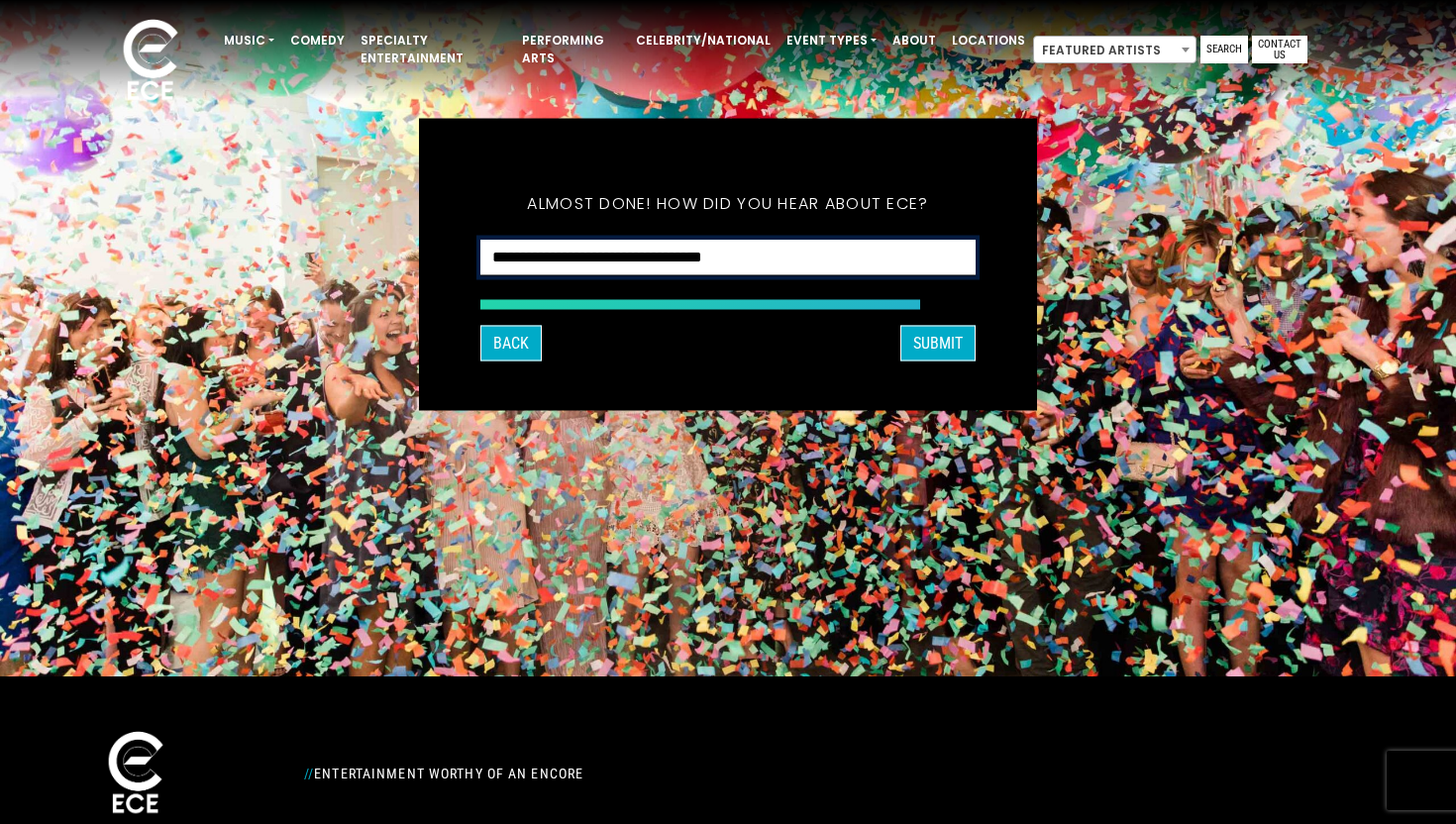 scroll, scrollTop: 75, scrollLeft: 0, axis: vertical 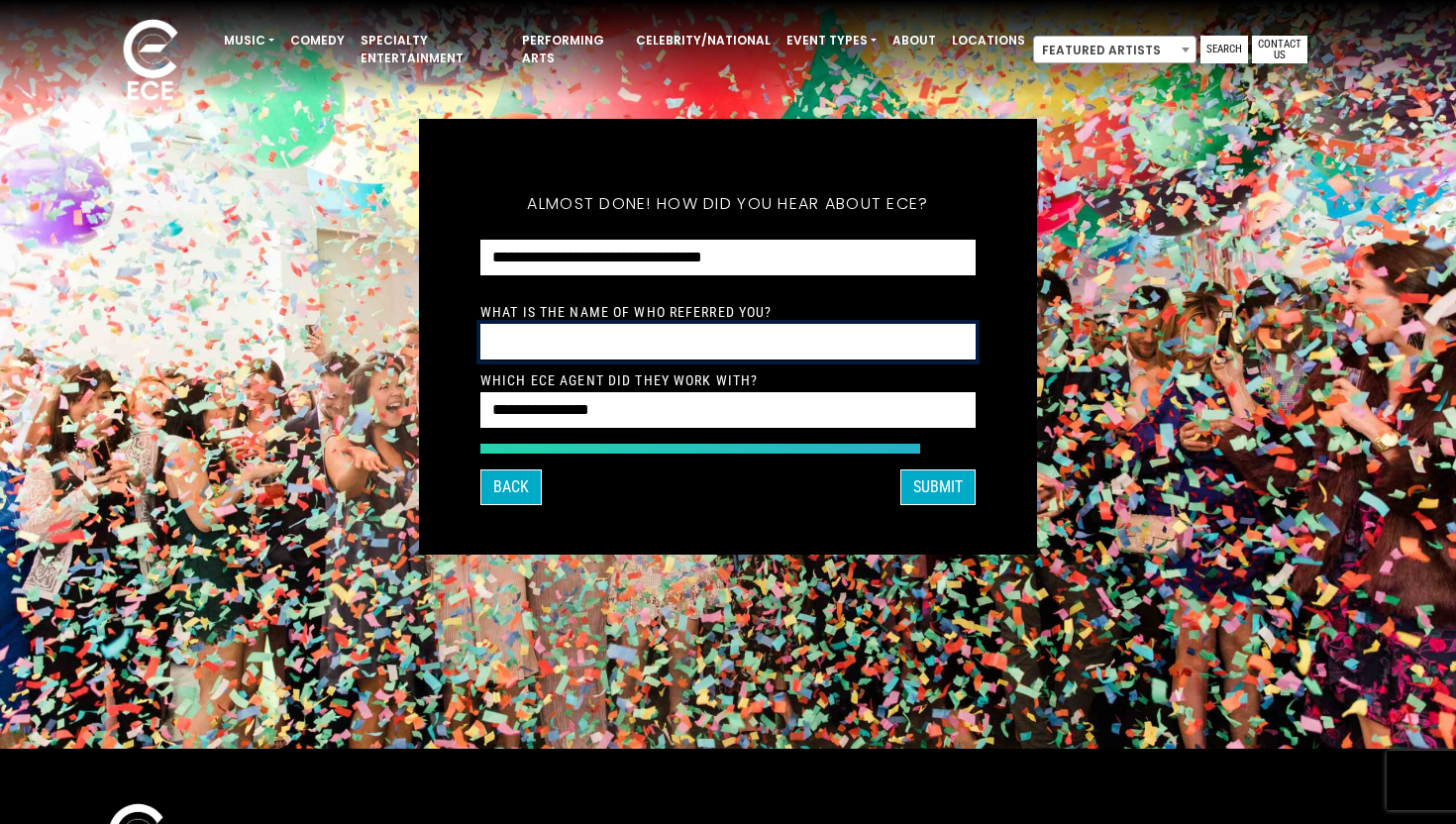 click at bounding box center [728, 342] 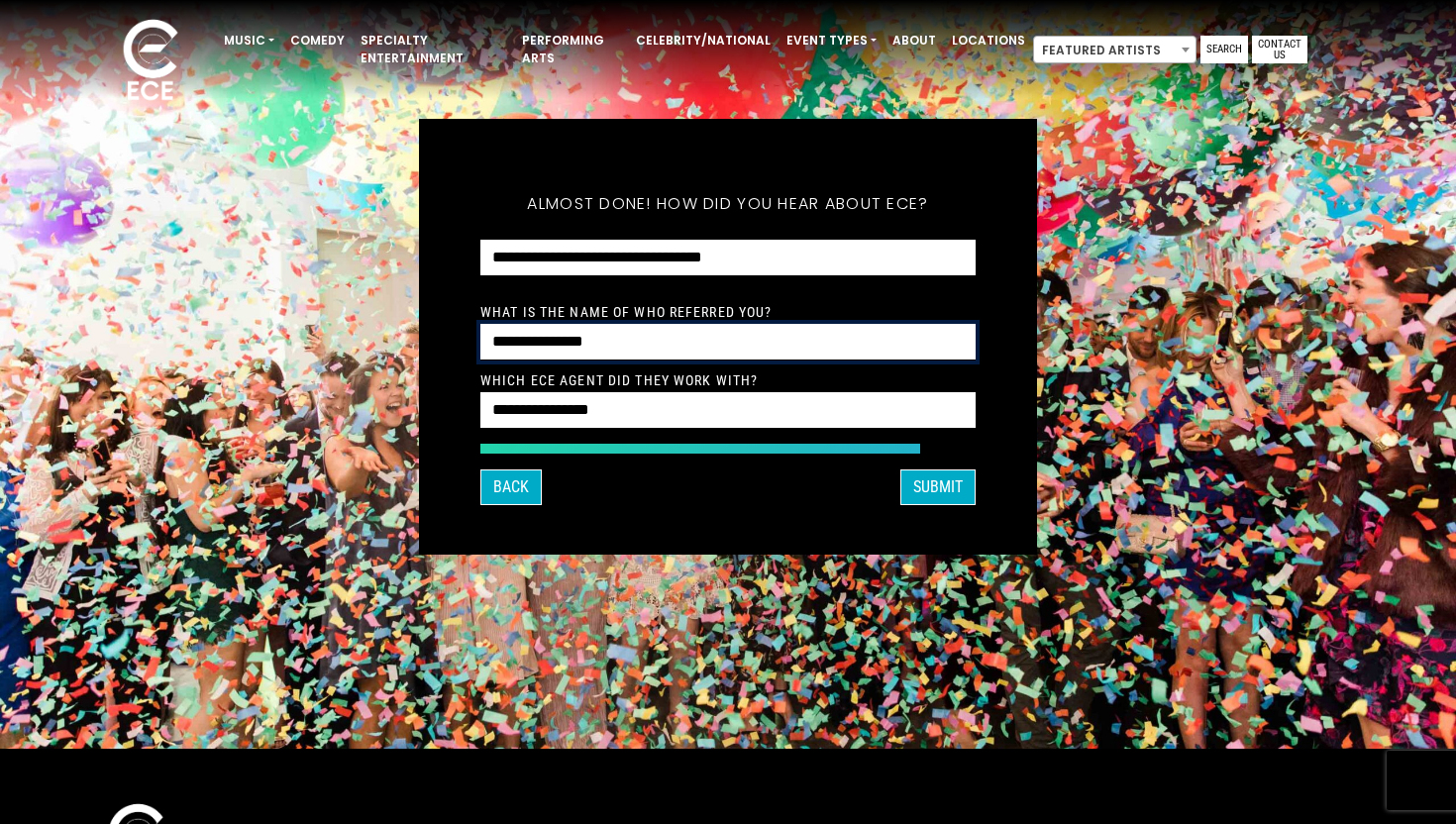 type on "**********" 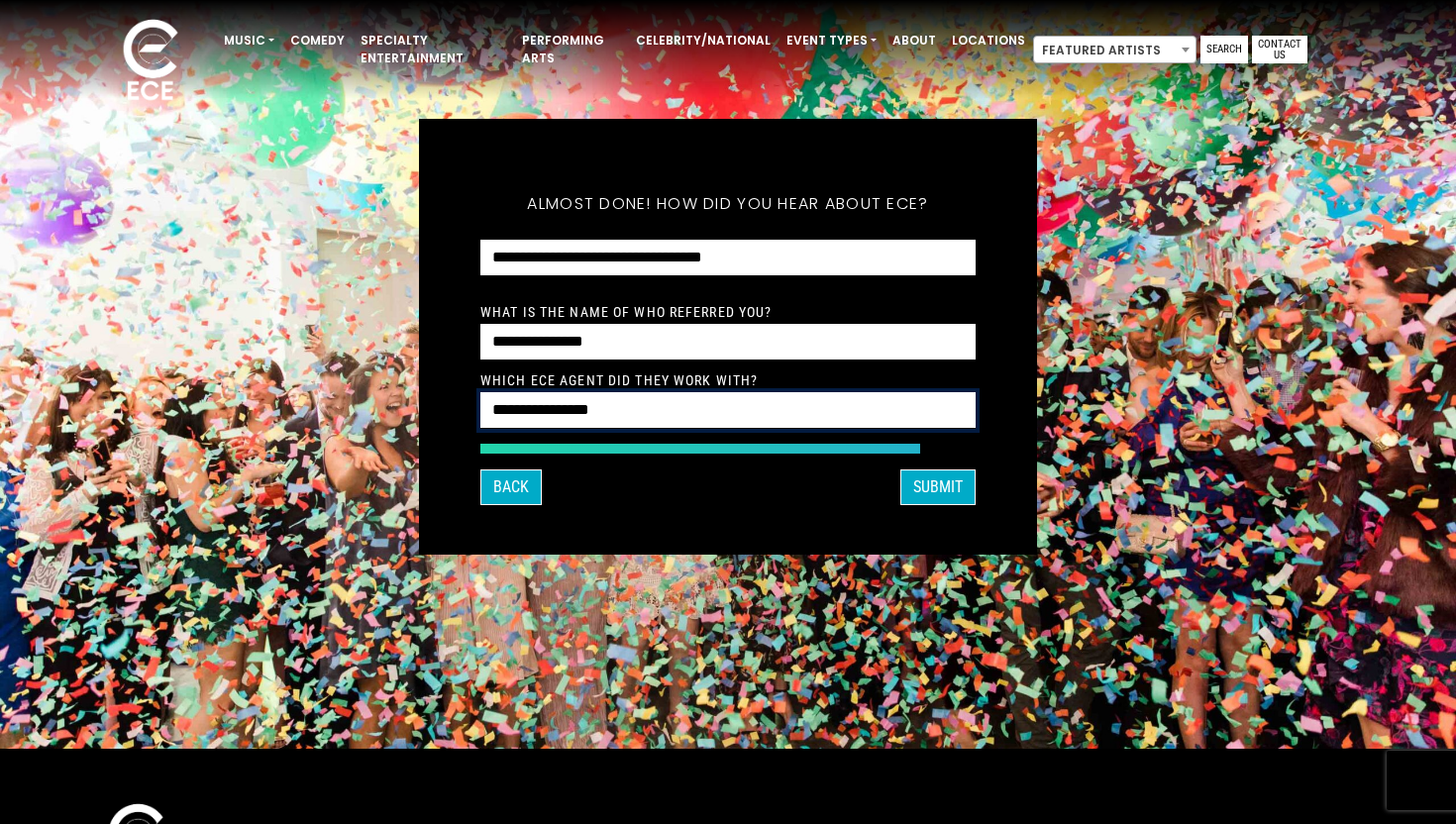 click on "**********" at bounding box center [728, 410] 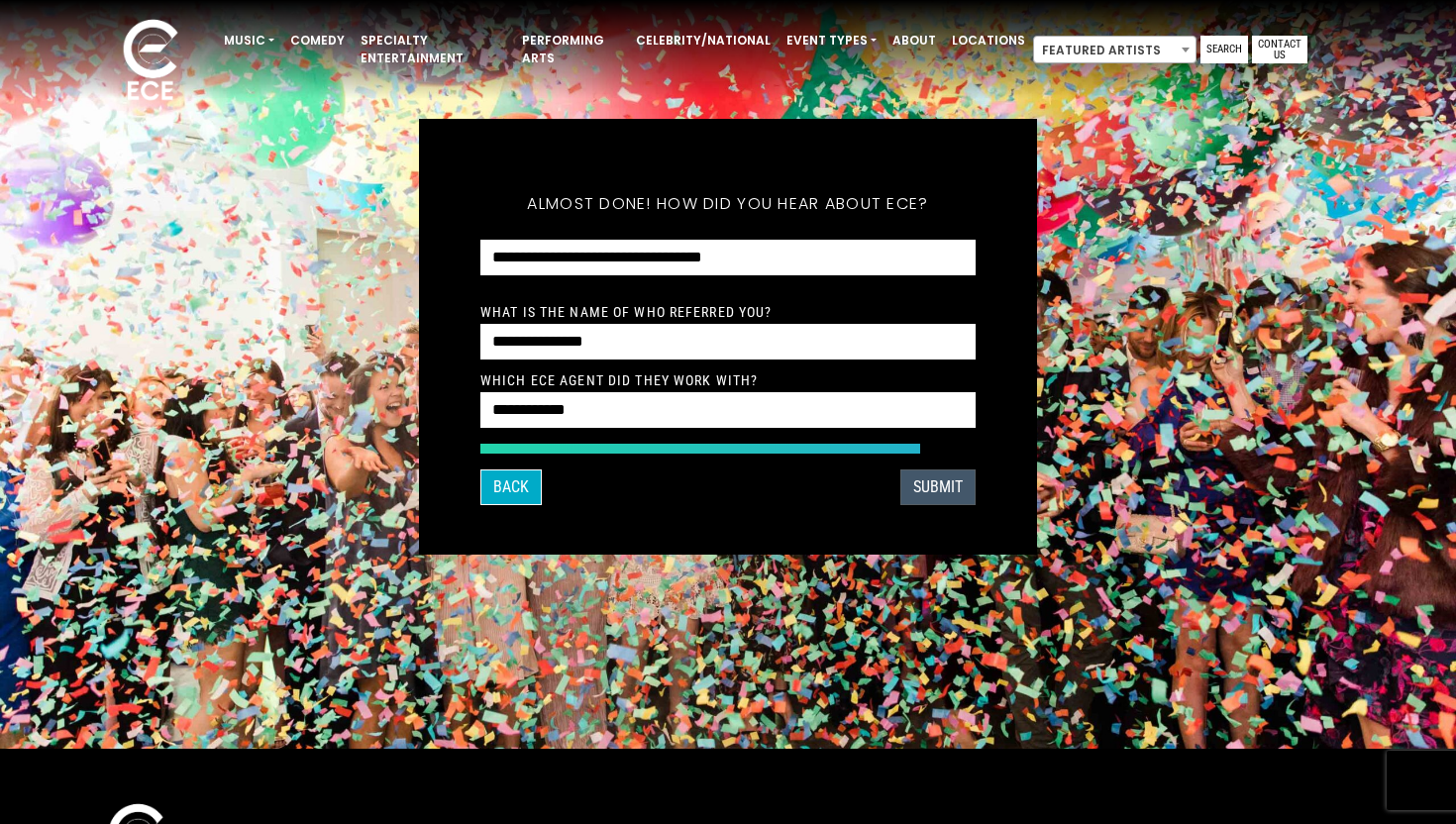 click on "SUBMIT" at bounding box center [938, 487] 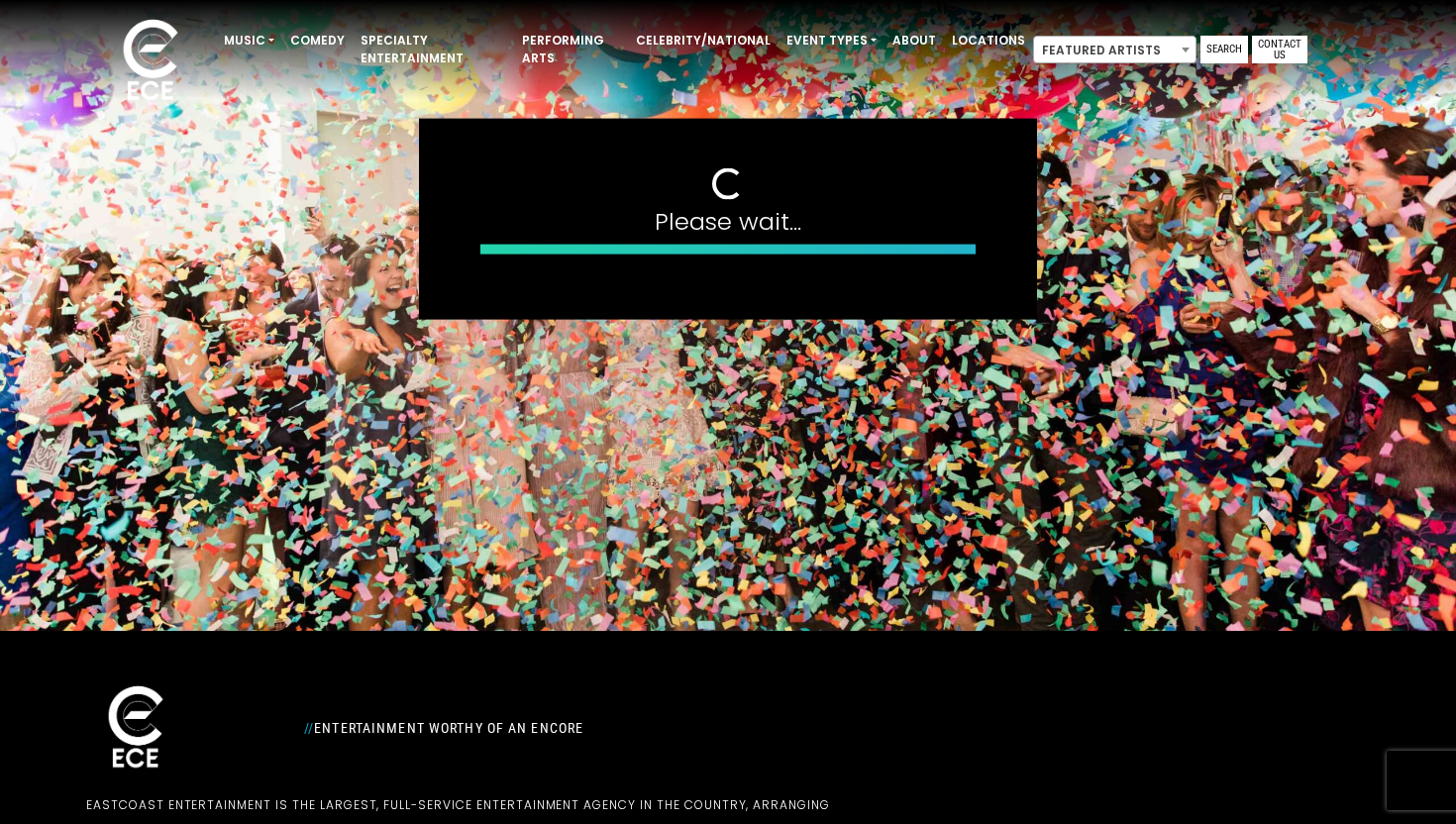 scroll, scrollTop: 198, scrollLeft: 0, axis: vertical 